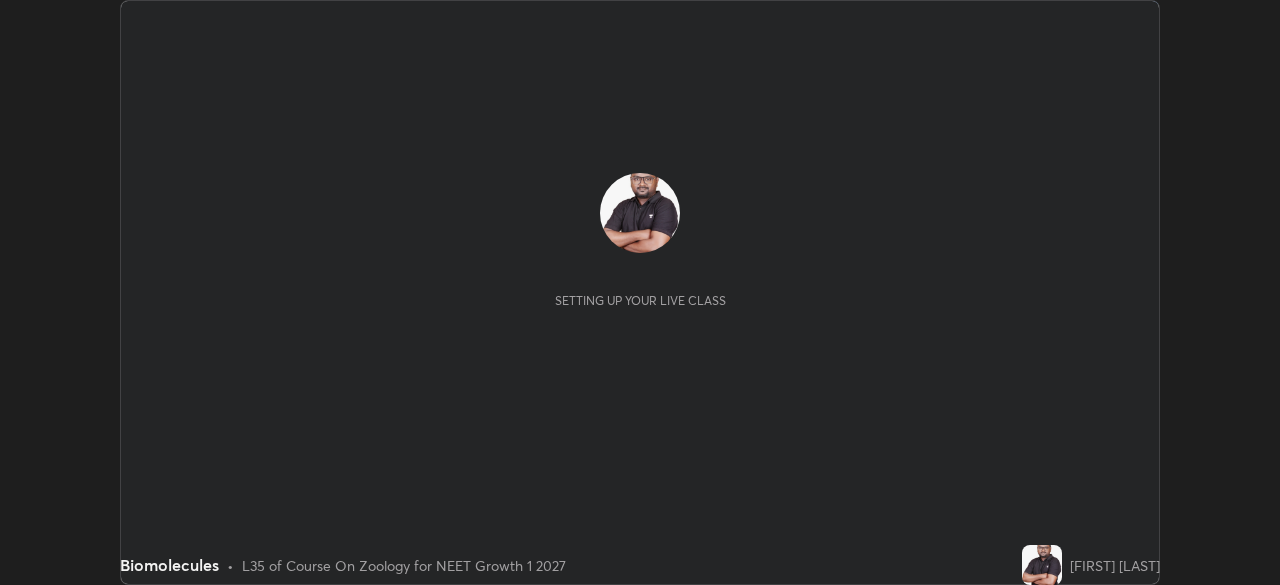 scroll, scrollTop: 0, scrollLeft: 0, axis: both 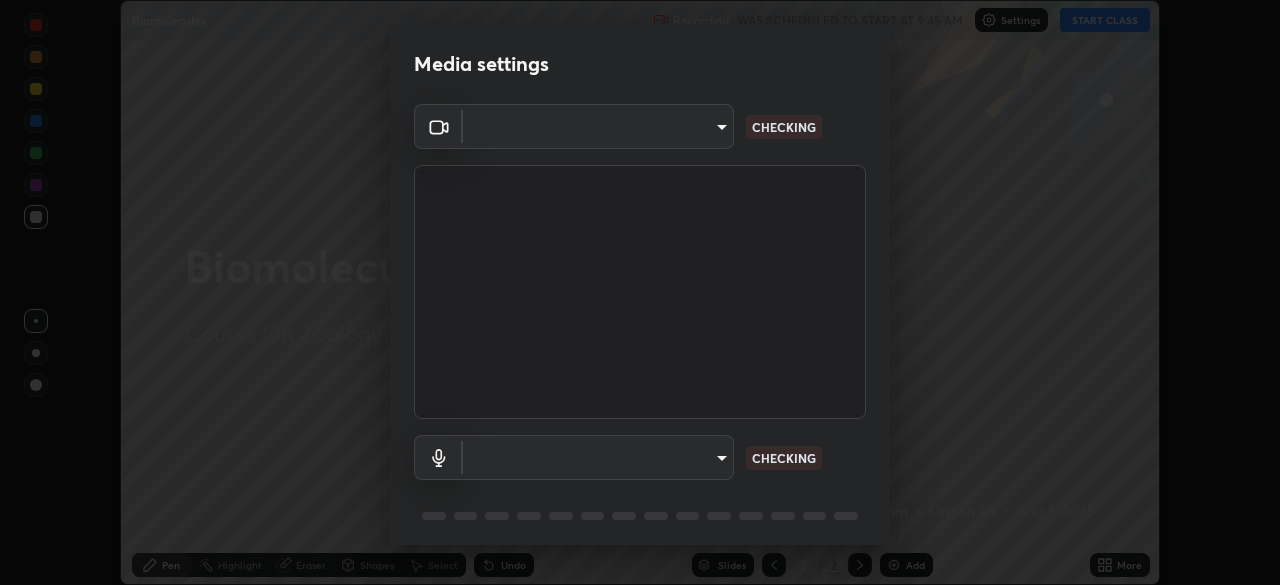 type on "[HASH]" 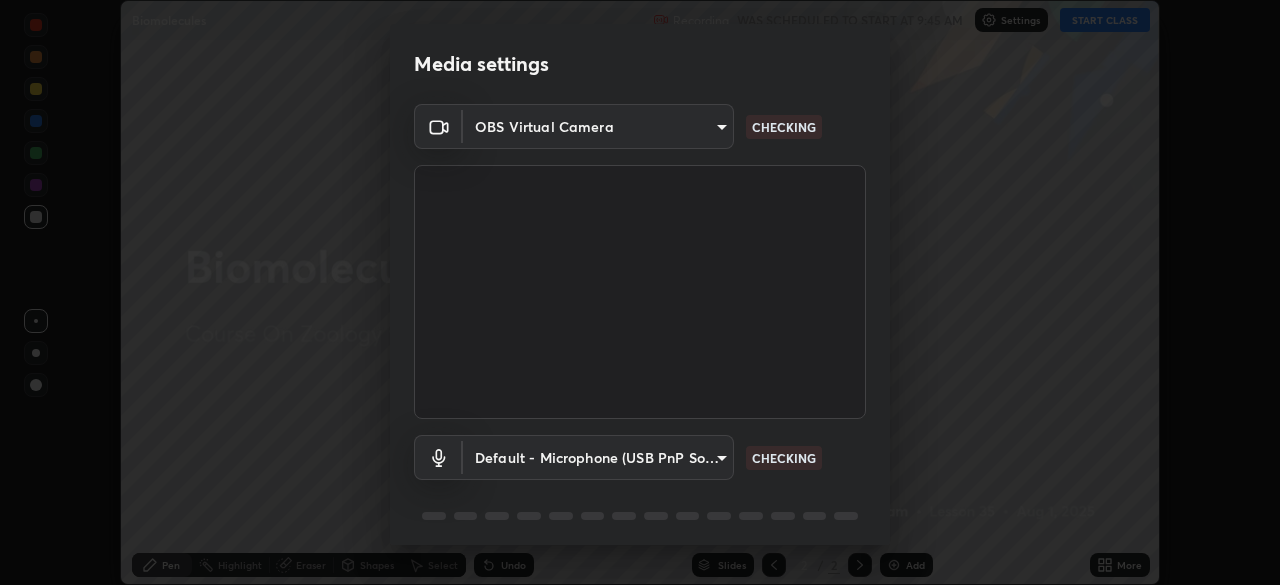 click on "Erase all Biomolecules Recording WAS SCHEDULED TO START AT 9:45 AM Settings START CLASS Setting up your live class Biomolecules • L35 of Course On Zoology for NEET Growth 1 2027 [FIRST] [LAST] Pen Highlight Eraser Shapes Select Undo Slides 2 / 2 Add More No doubts shared Encourage your learners to ask a doubt for better clarity Report an issue Reason for reporting Buffering Chat not working Audio - Video sync issue Educator video quality low ​ Attach an image Report Media settings OBS Virtual Camera [HASH] CHECKING Default - Microphone (USB PnP Sound Device) default CHECKING 1 / 5 Next" at bounding box center [640, 292] 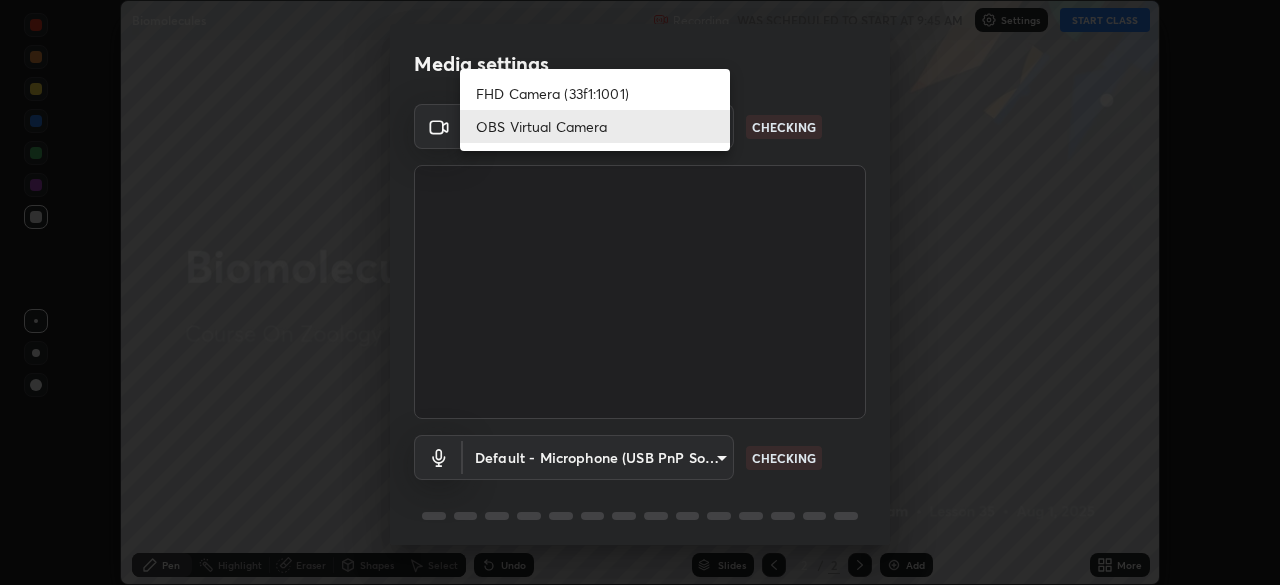 click on "OBS Virtual Camera" at bounding box center (595, 126) 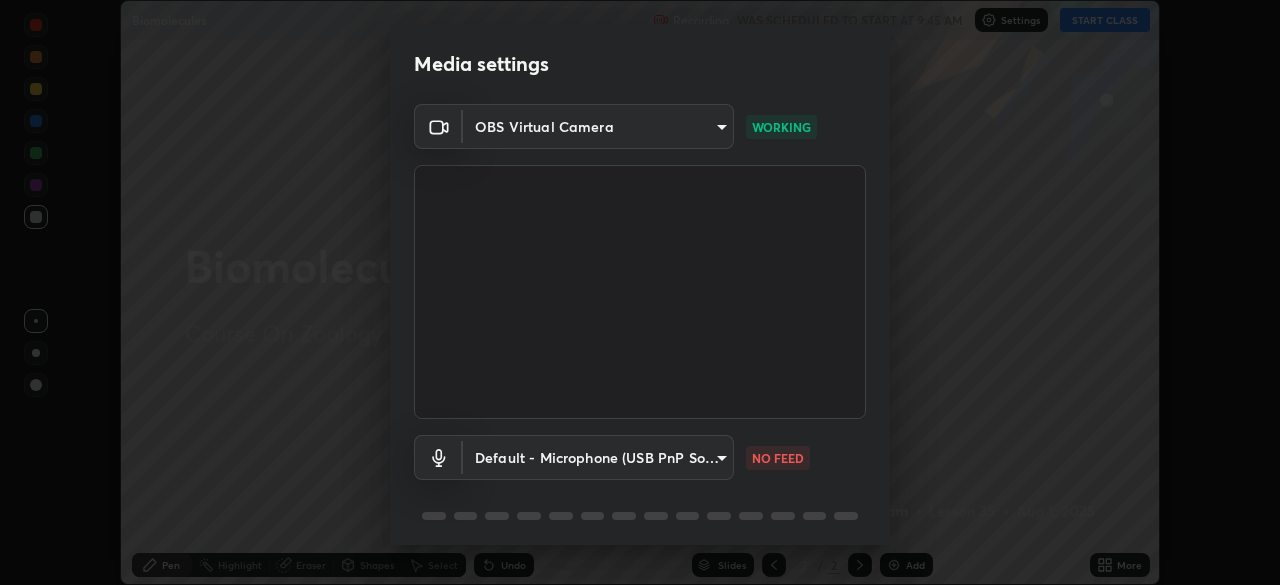 click on "Erase all Biomolecules Recording WAS SCHEDULED TO START AT 9:45 AM Settings START CLASS Setting up your live class Biomolecules • L35 of Course On Zoology for NEET Growth 1 2027 [FIRST] [LAST] Pen Highlight Eraser Shapes Select Undo Slides 2 / 2 Add More No doubts shared Encourage your learners to ask a doubt for better clarity Report an issue Reason for reporting Buffering Chat not working Audio - Video sync issue Educator video quality low ​ Attach an image Report Media settings OBS Virtual Camera [HASH] WORKING Default - Microphone (USB PnP Sound Device) default NO FEED 1 / 5 Next" at bounding box center (640, 292) 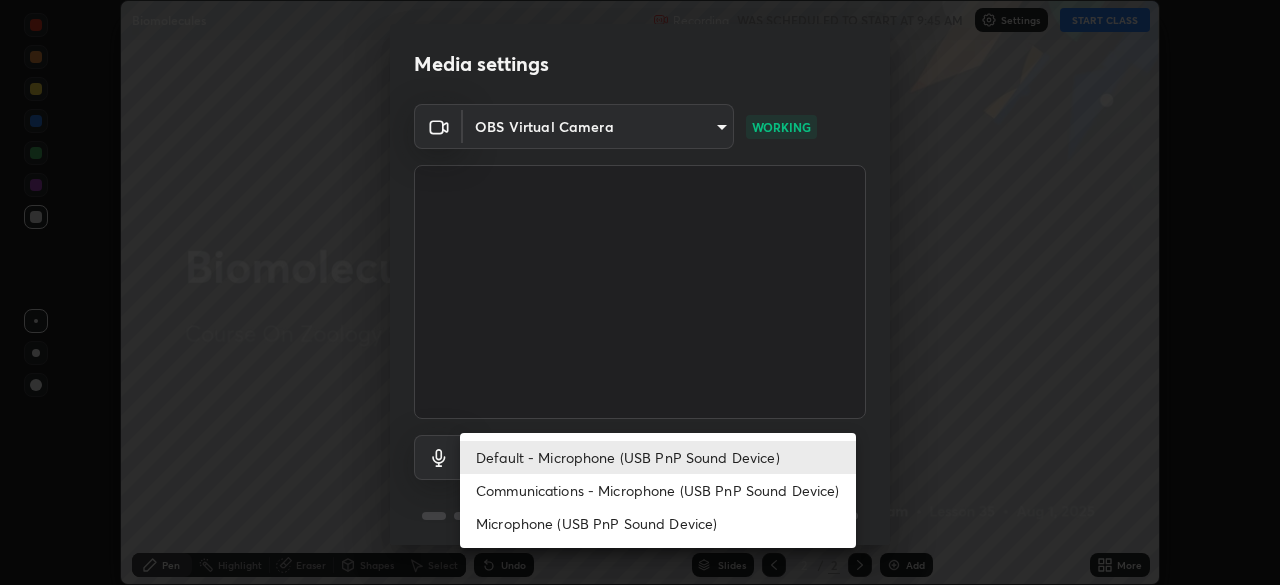 click on "Default - Microphone (USB PnP Sound Device)" at bounding box center (658, 457) 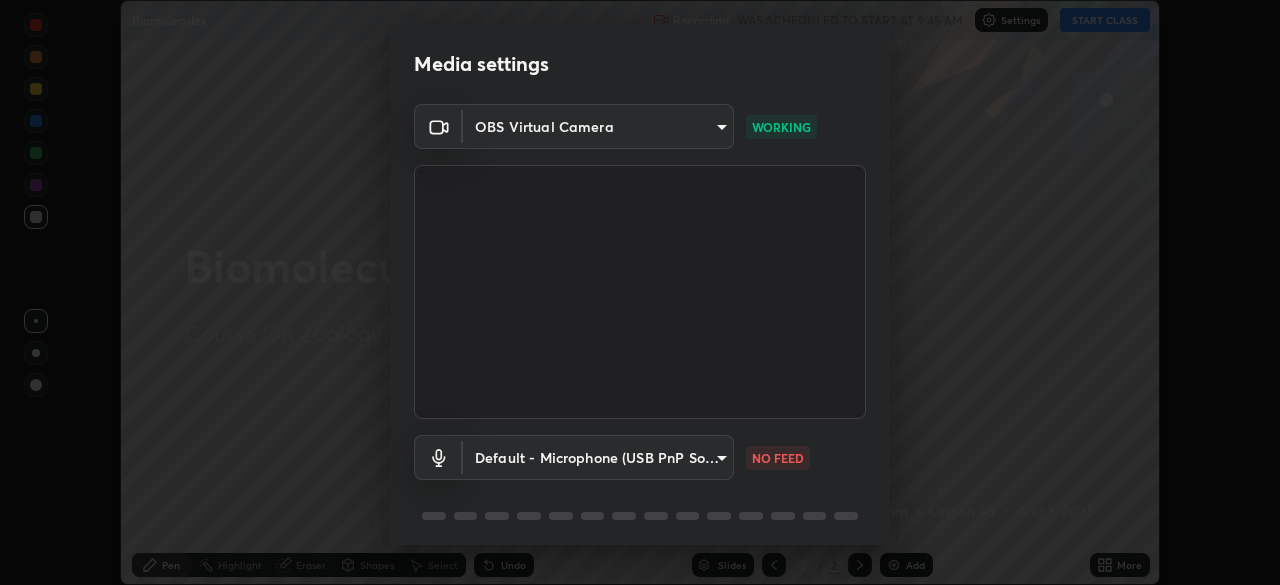 click on "Erase all Biomolecules Recording WAS SCHEDULED TO START AT 9:45 AM Settings START CLASS Setting up your live class Biomolecules • L35 of Course On Zoology for NEET Growth 1 2027 [FIRST] [LAST] Pen Highlight Eraser Shapes Select Undo Slides 2 / 2 Add More No doubts shared Encourage your learners to ask a doubt for better clarity Report an issue Reason for reporting Buffering Chat not working Audio - Video sync issue Educator video quality low ​ Attach an image Report Media settings OBS Virtual Camera [HASH] WORKING Default - Microphone (USB PnP Sound Device) default NO FEED 1 / 5 Next" at bounding box center (640, 292) 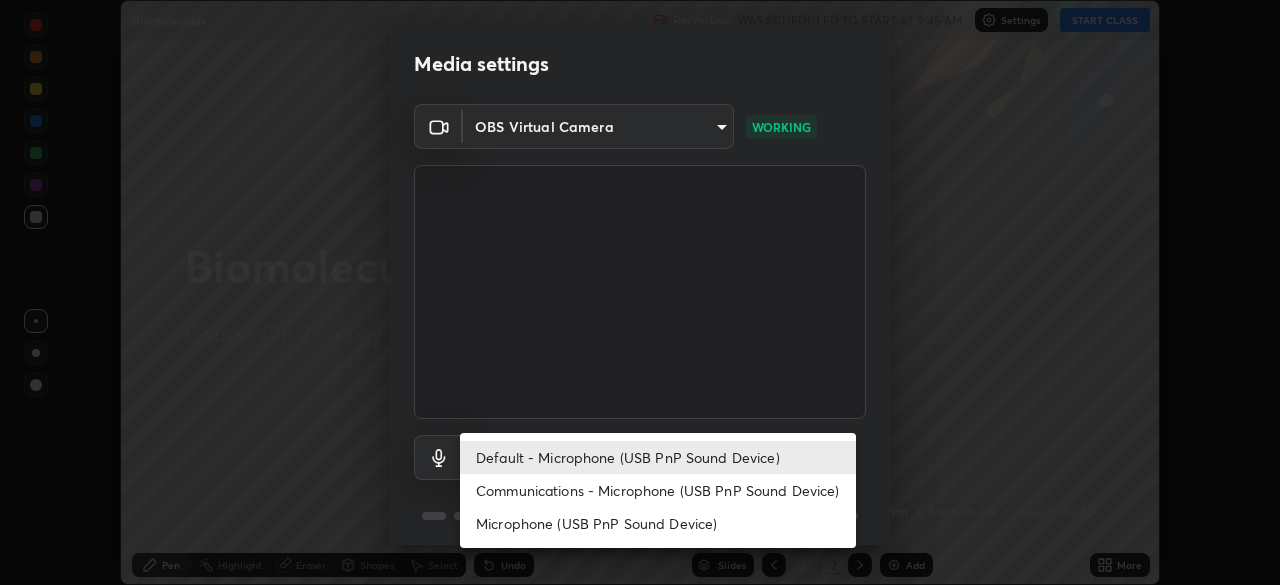 click on "Communications - Microphone (USB PnP Sound Device)" at bounding box center (658, 490) 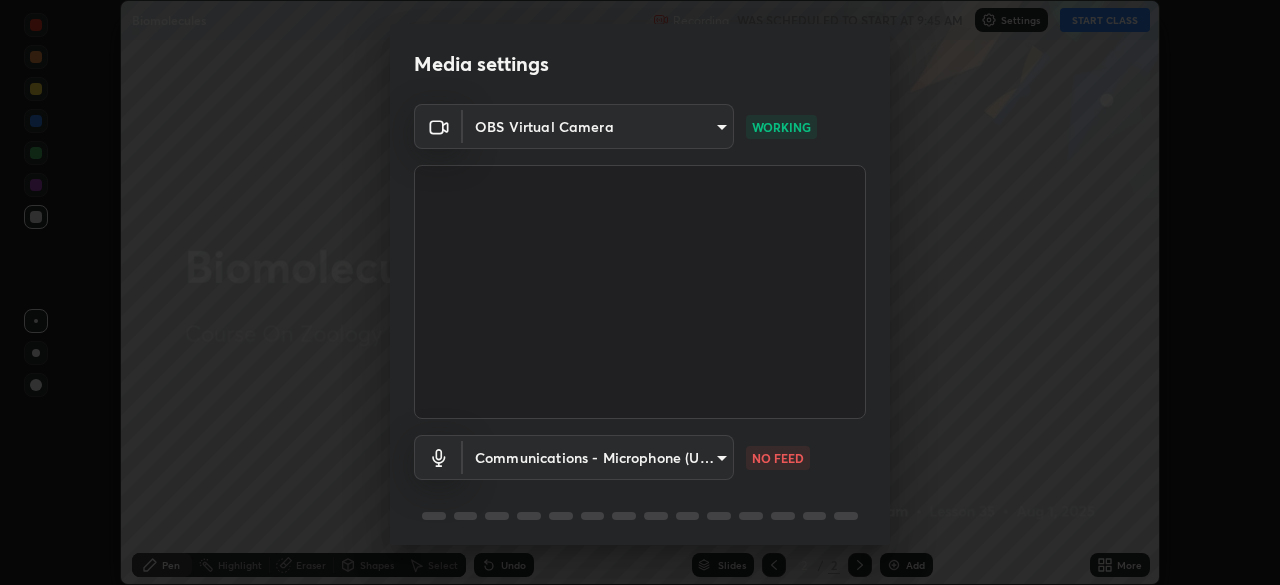 type on "communications" 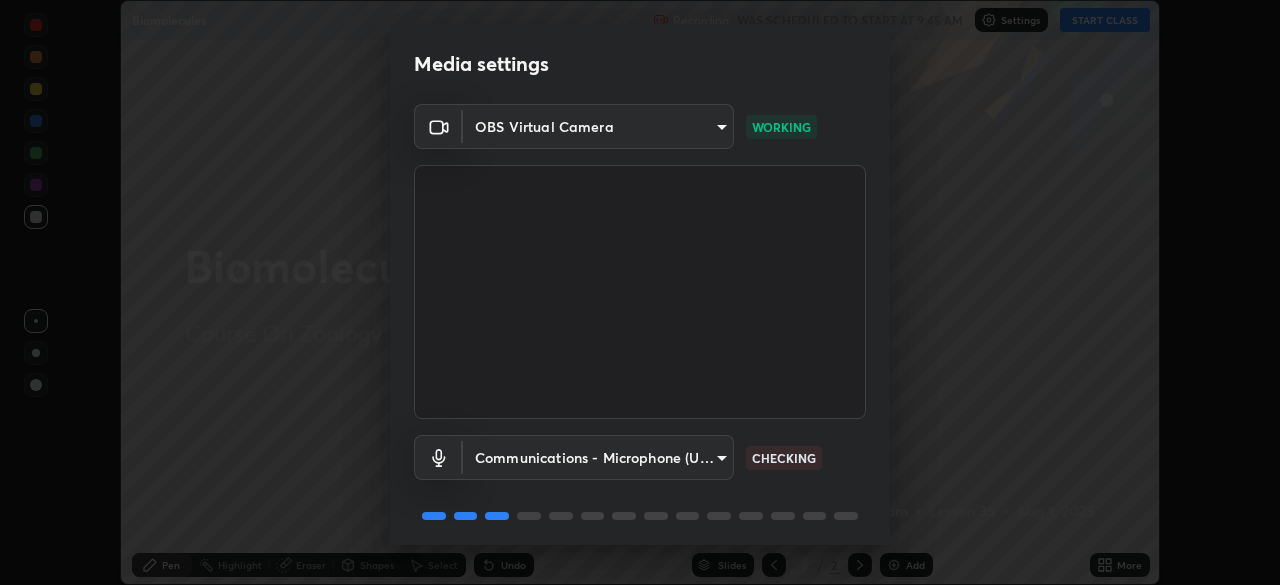 click on "Erase all Biomolecules Recording WAS SCHEDULED TO START AT 9:45 AM Settings START CLASS Setting up your live class Biomolecules • L35 of Course On Zoology for NEET Growth 1 2027 [FIRST] [LAST] Pen Highlight Eraser Shapes Select Undo Slides 2 / 2 Add More No doubts shared Encourage your learners to ask a doubt for better clarity Report an issue Reason for reporting Buffering Chat not working Audio - Video sync issue Educator video quality low ​ Attach an image Report Media settings OBS Virtual Camera [HASH] WORKING Communications - Microphone (USB PnP Sound Device) communications CHECKING 1 / 5 Next" at bounding box center [640, 292] 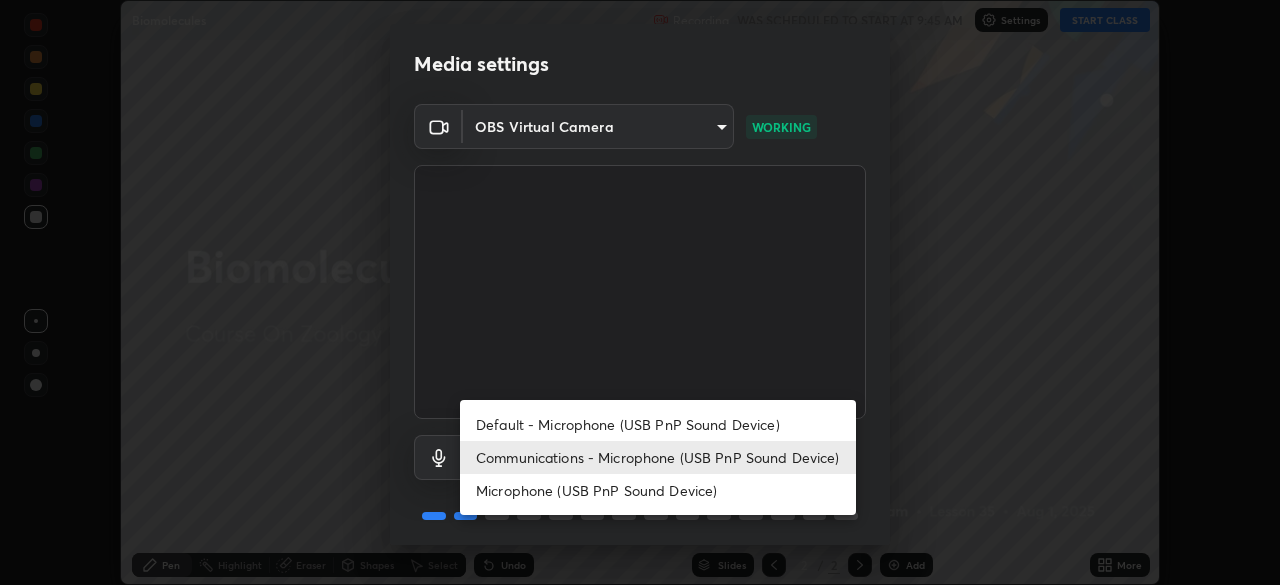 click at bounding box center (640, 292) 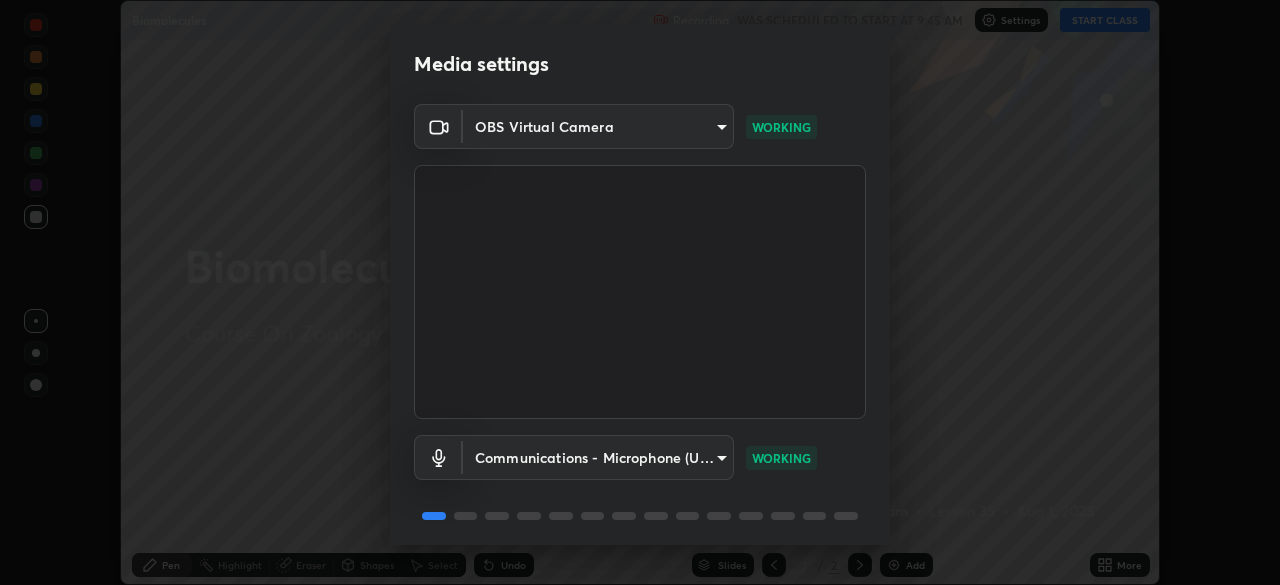 scroll, scrollTop: 71, scrollLeft: 0, axis: vertical 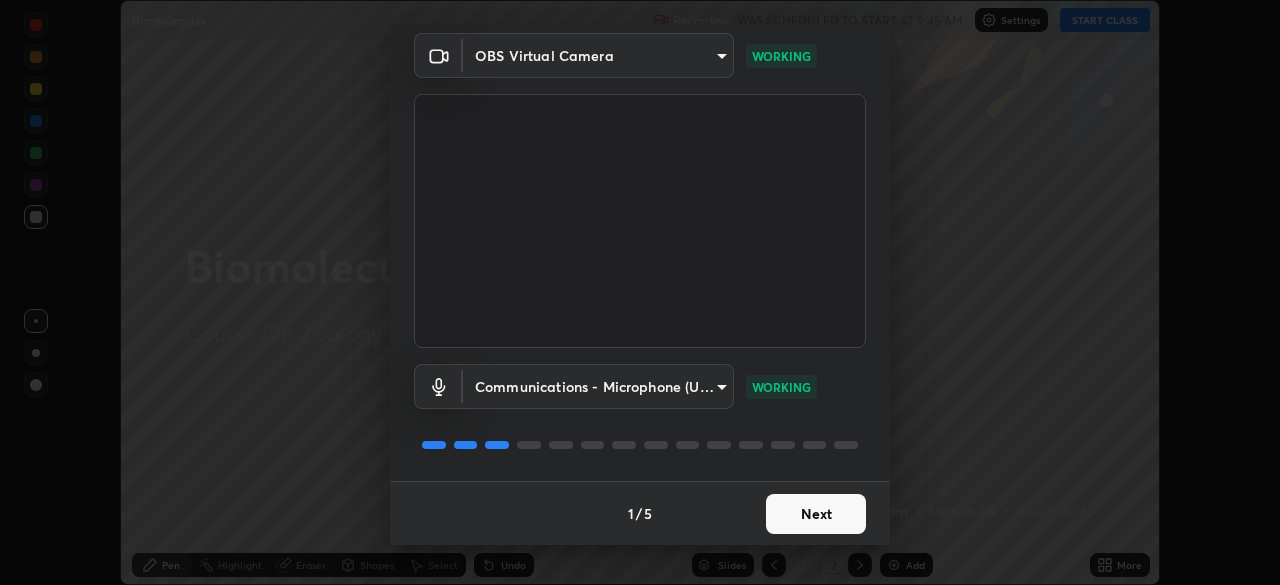 click on "Next" at bounding box center (816, 514) 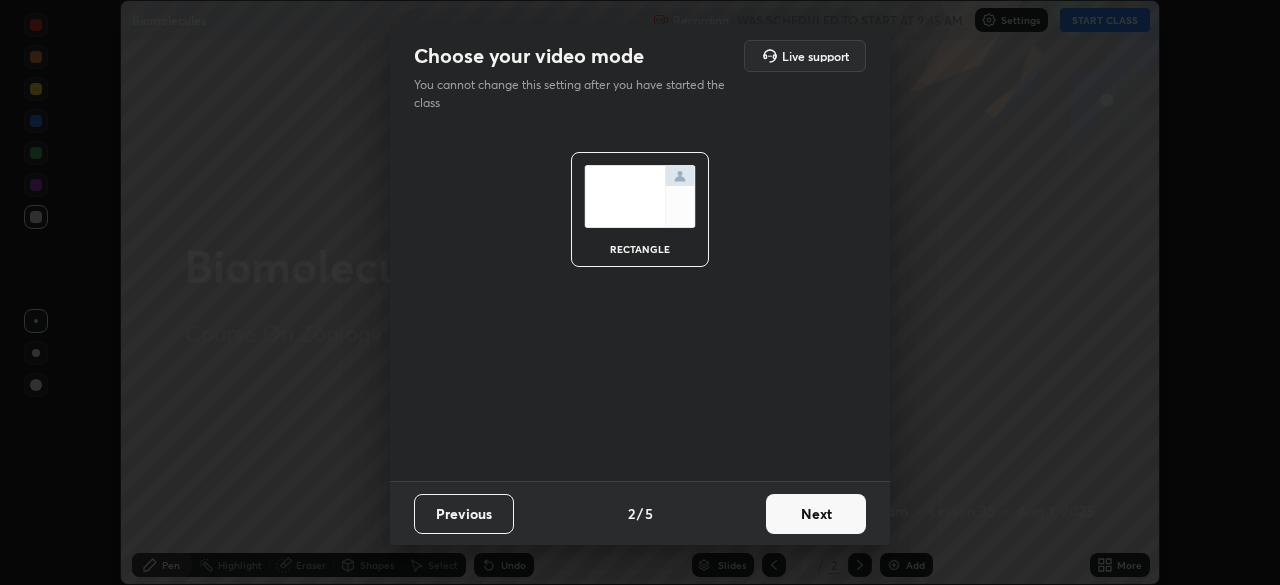 scroll, scrollTop: 0, scrollLeft: 0, axis: both 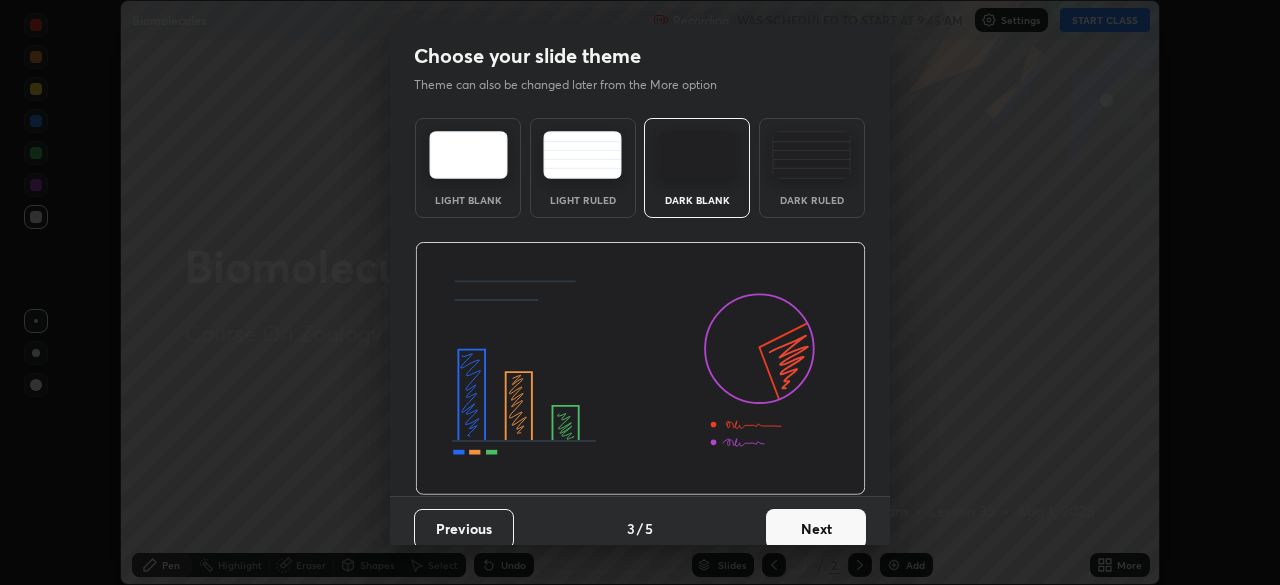 click at bounding box center (811, 155) 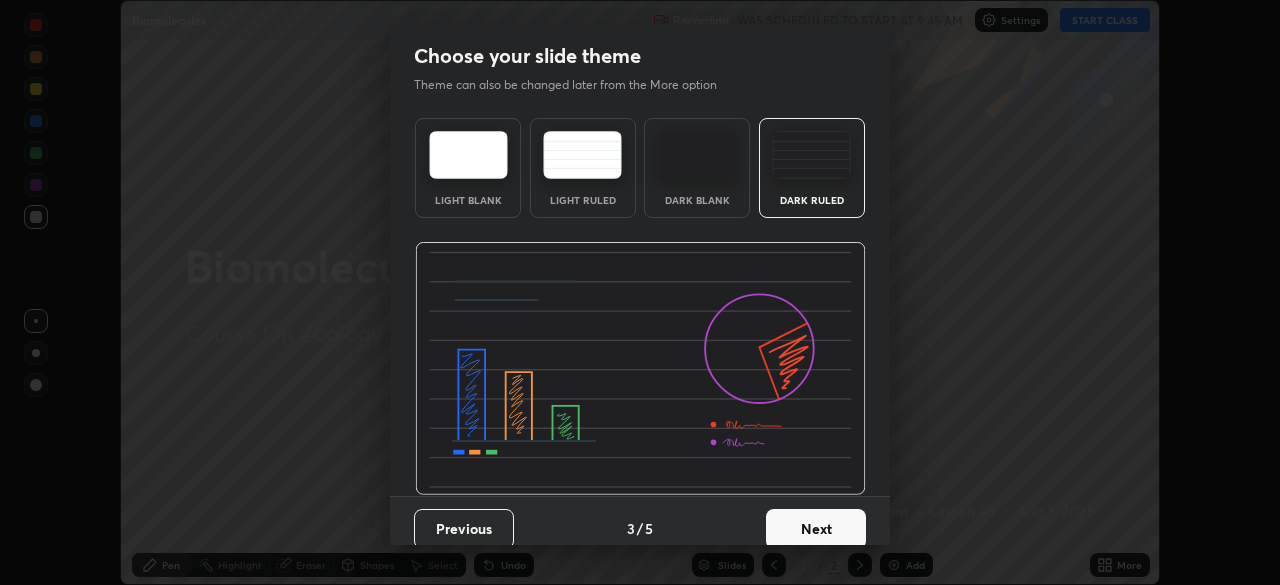 click on "Next" at bounding box center [816, 529] 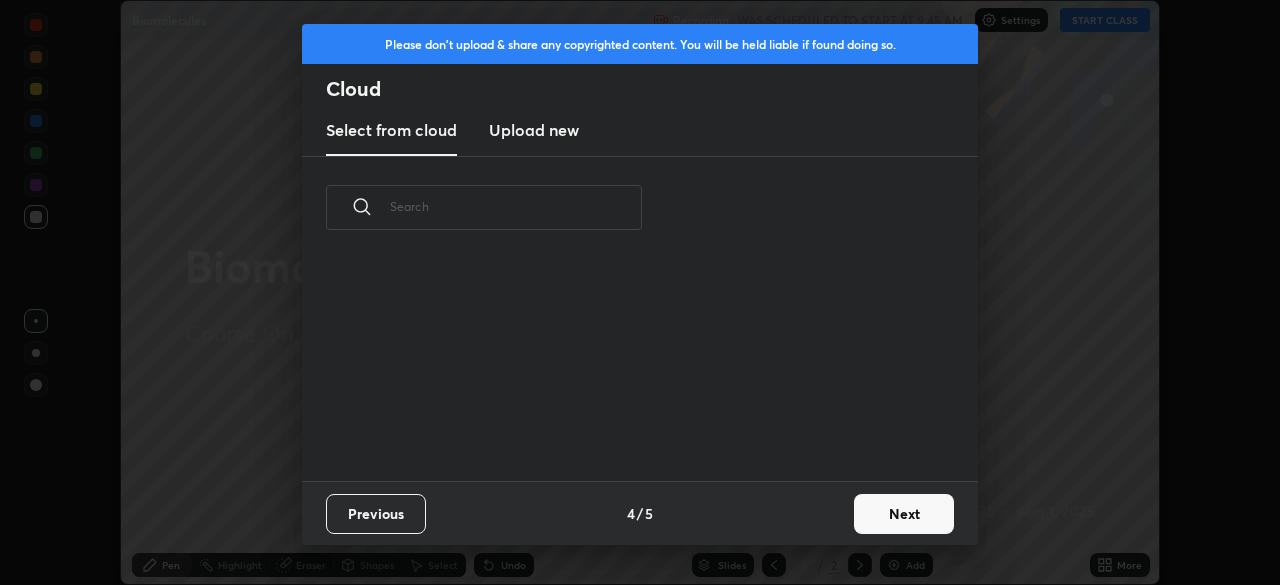 click on "Next" at bounding box center [904, 514] 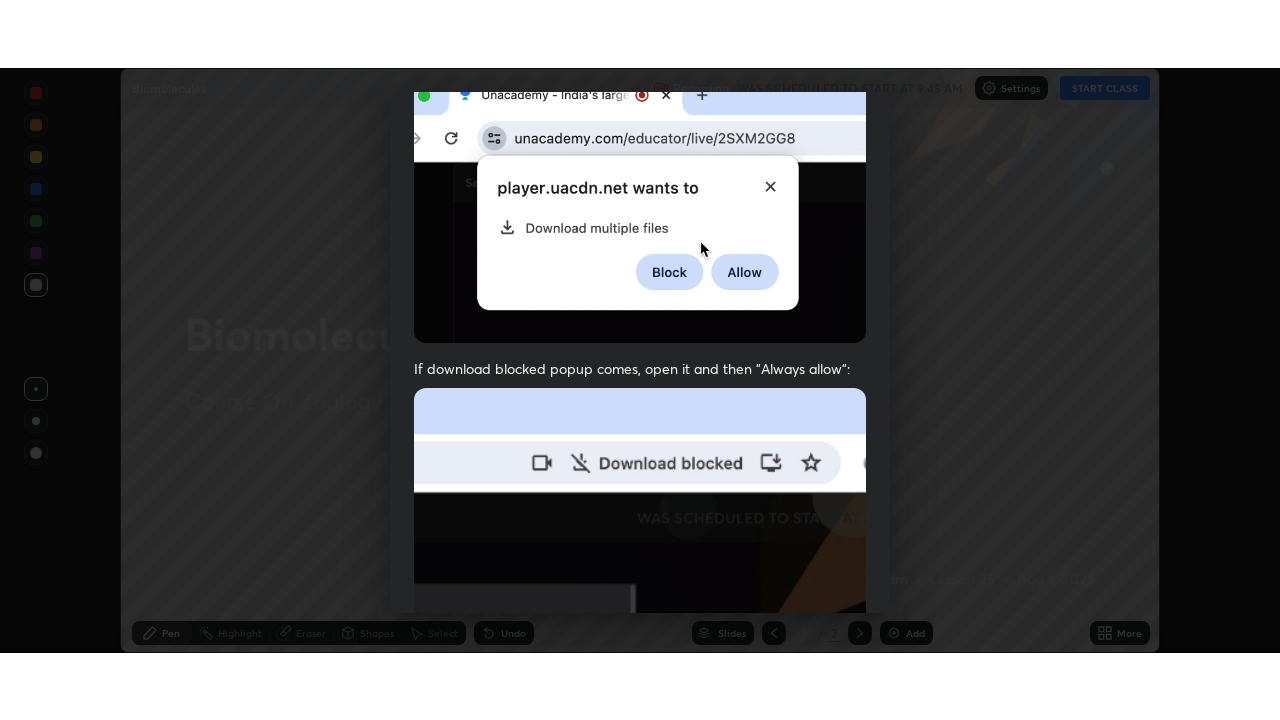scroll, scrollTop: 479, scrollLeft: 0, axis: vertical 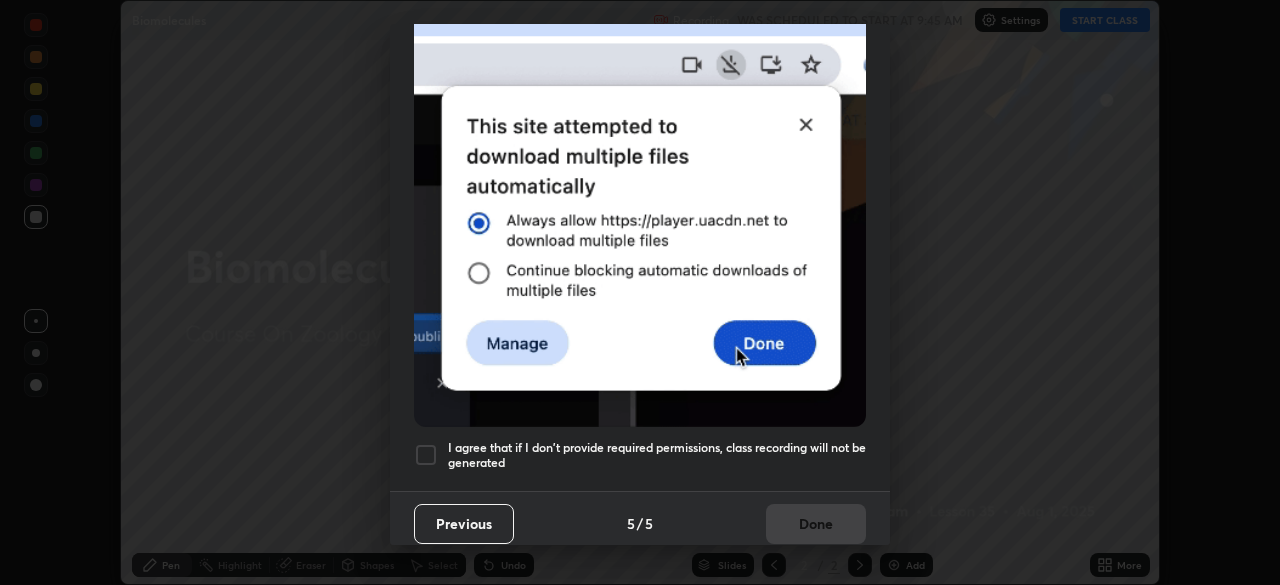 click on "I agree that if I don't provide required permissions, class recording will not be generated" at bounding box center (657, 455) 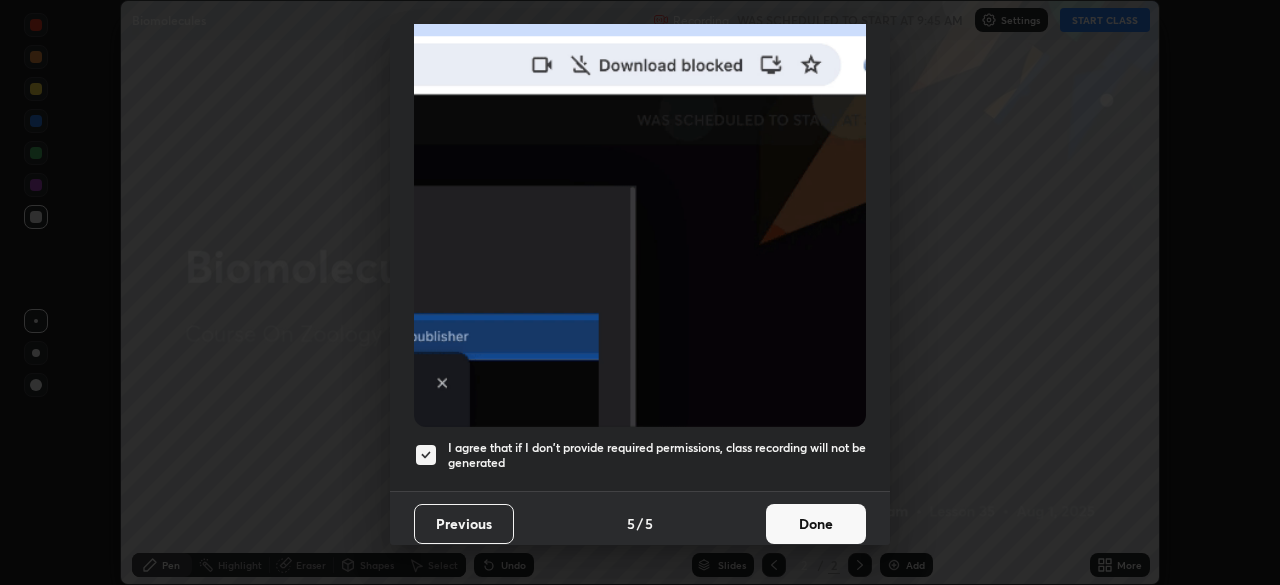 click on "Done" at bounding box center [816, 524] 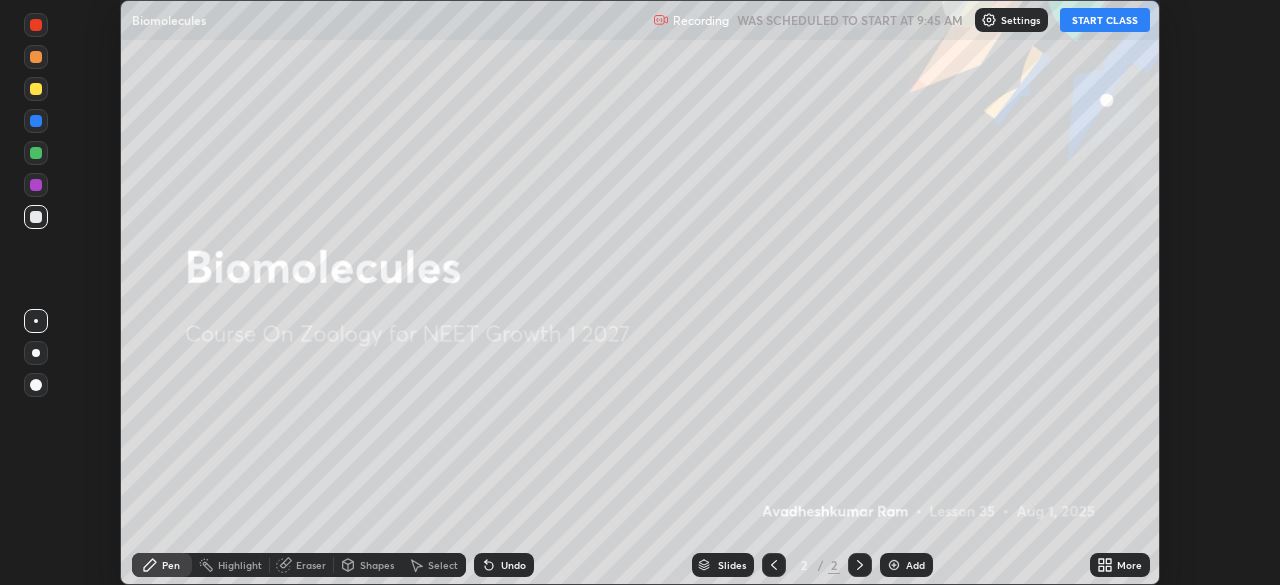 click on "START CLASS" at bounding box center [1105, 20] 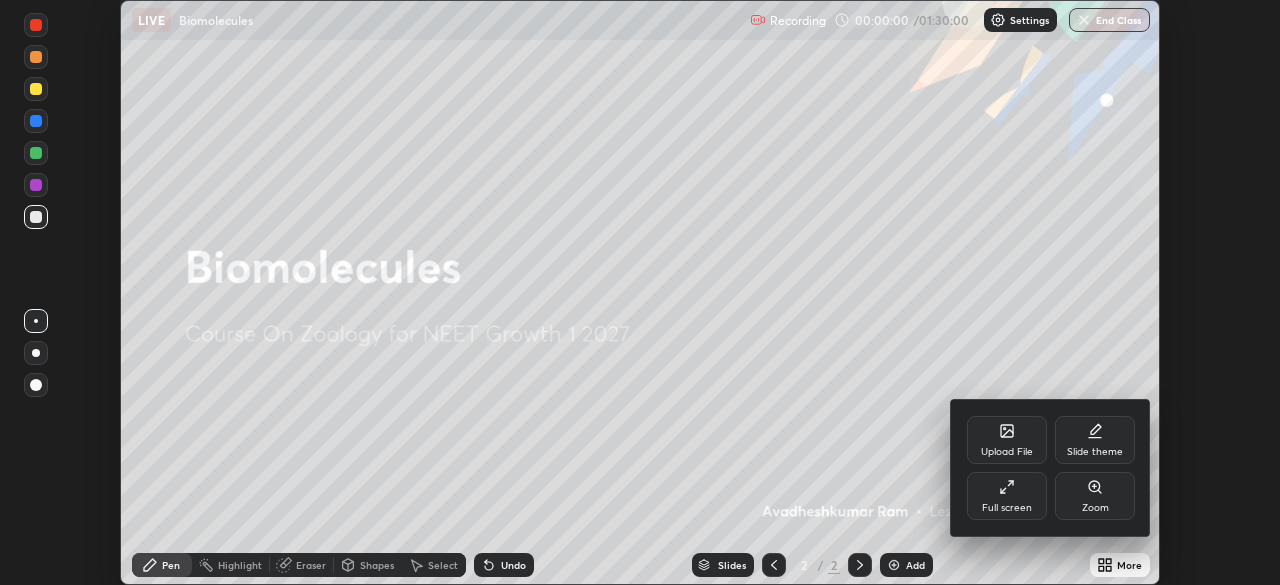 click 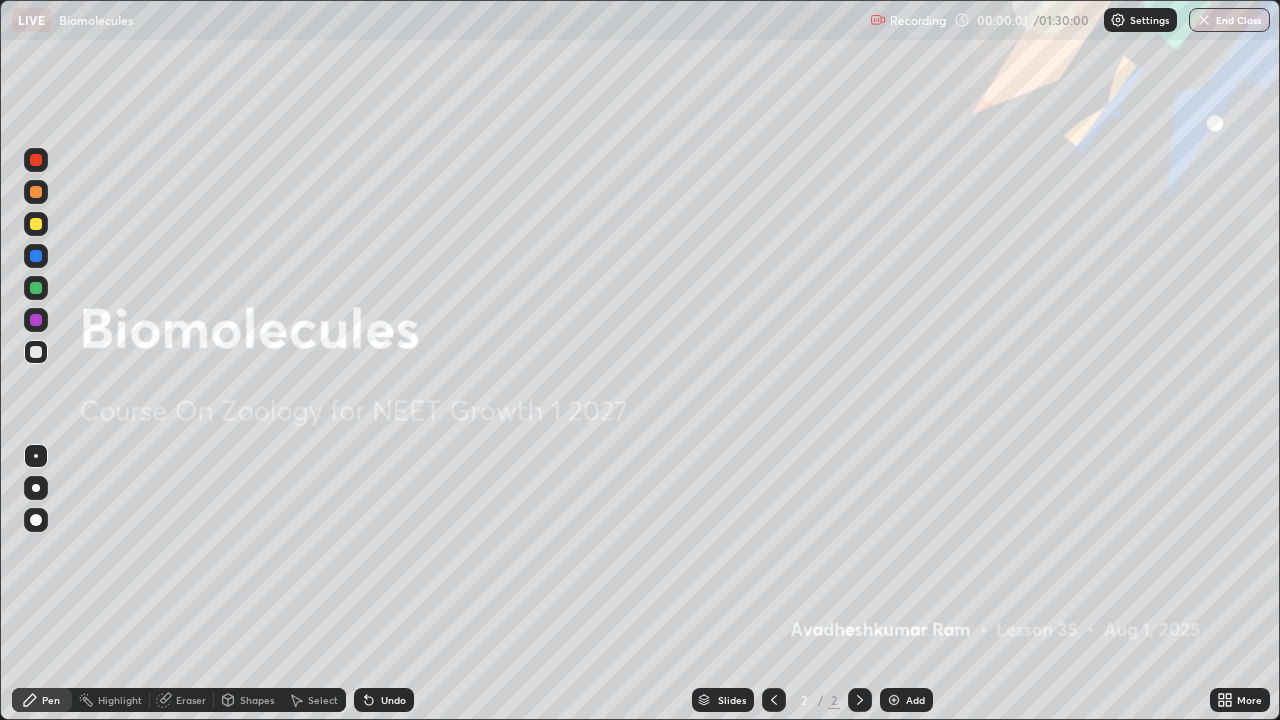 scroll, scrollTop: 99280, scrollLeft: 98720, axis: both 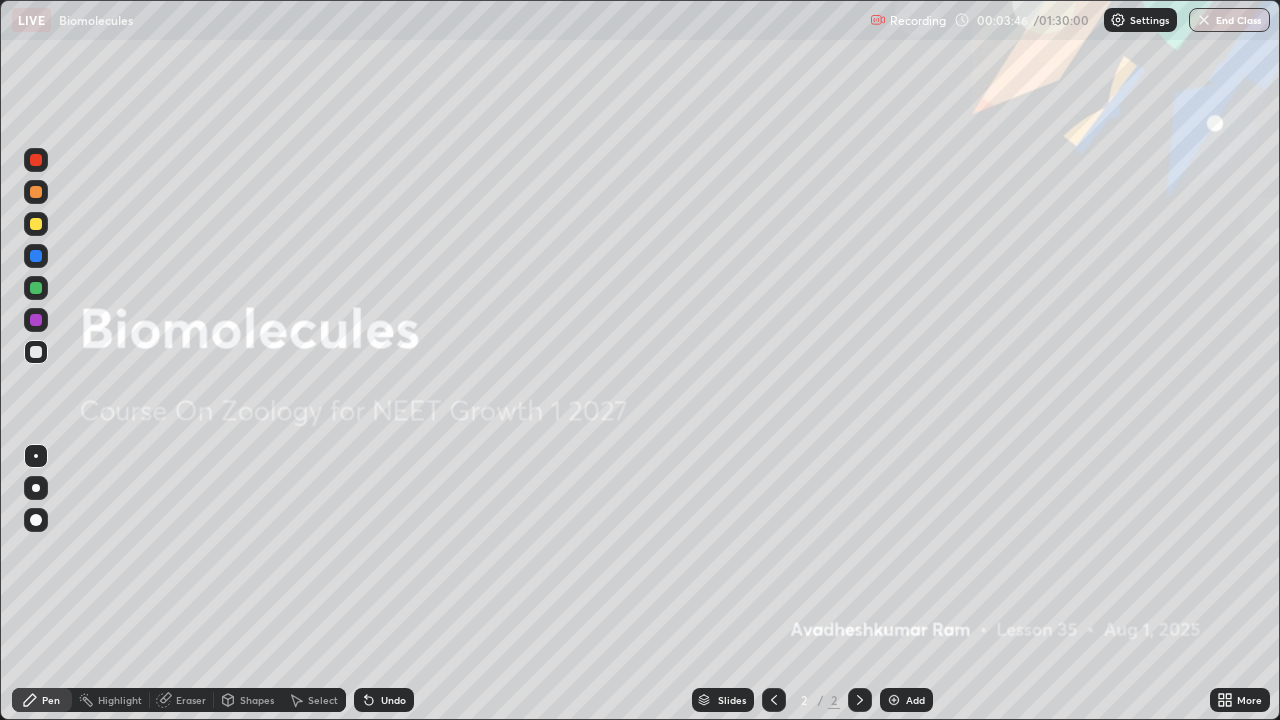 click at bounding box center [894, 700] 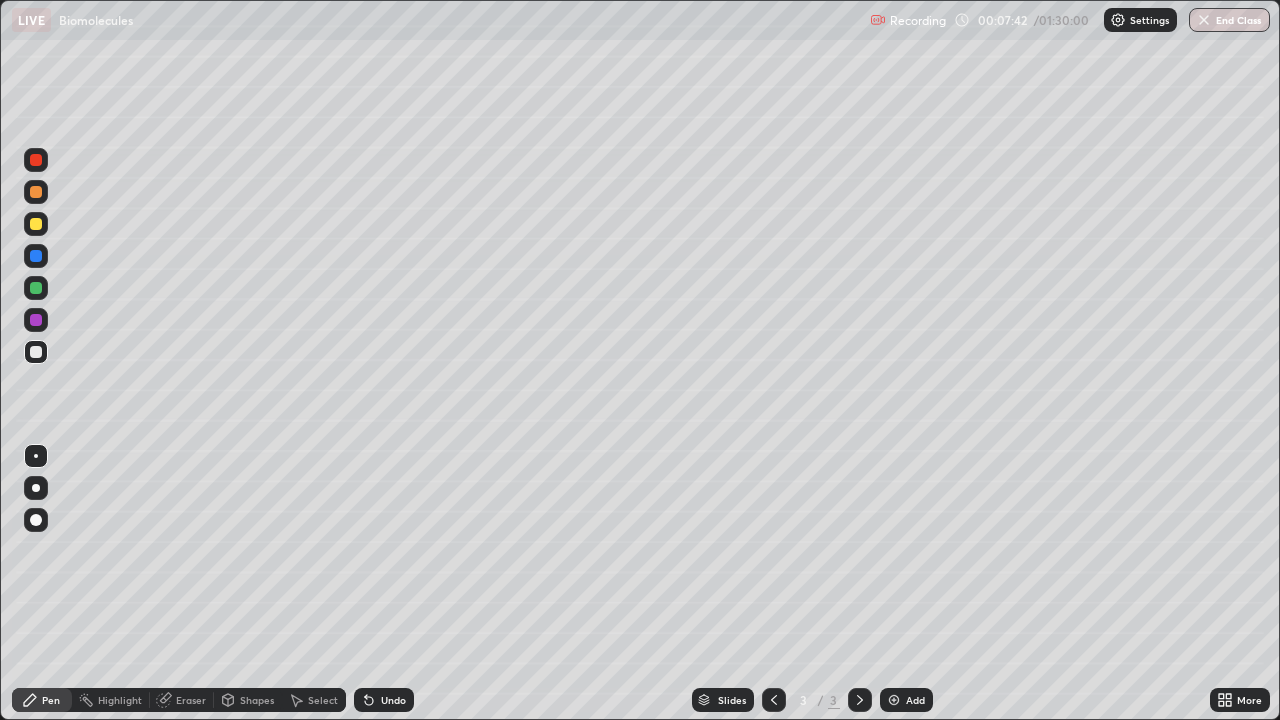 click on "Eraser" at bounding box center [182, 700] 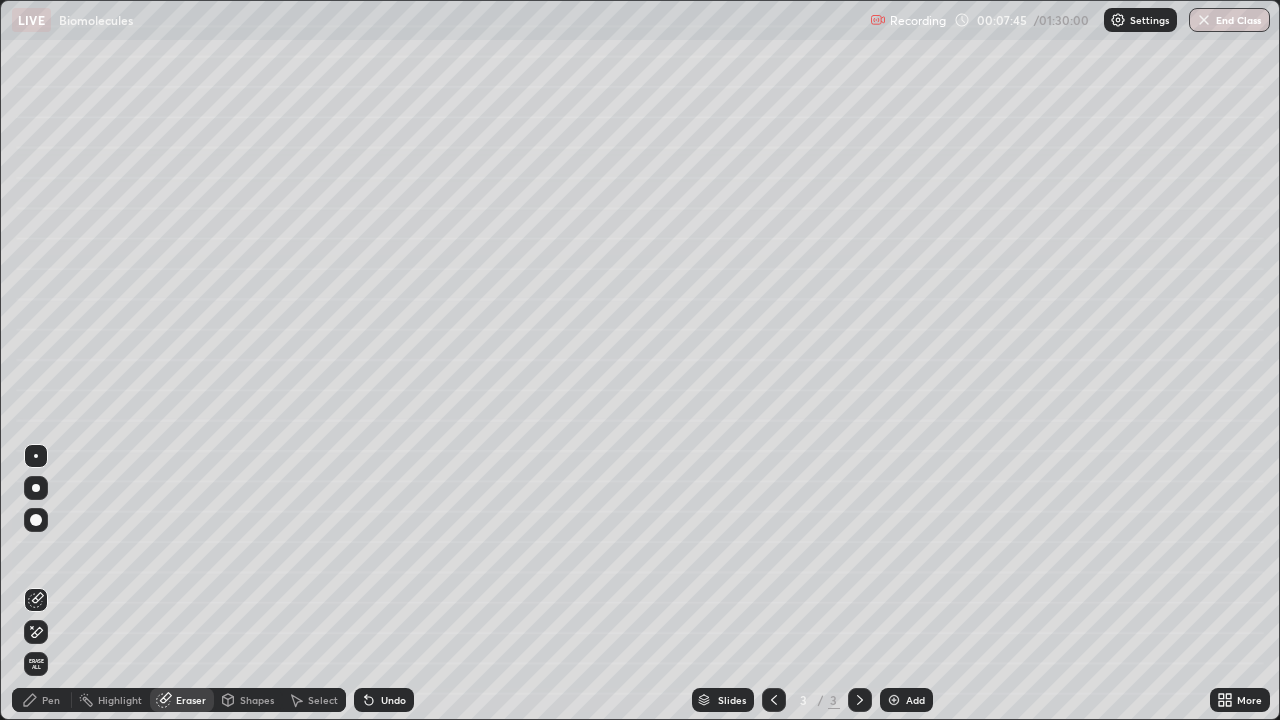 click on "Pen" at bounding box center [51, 700] 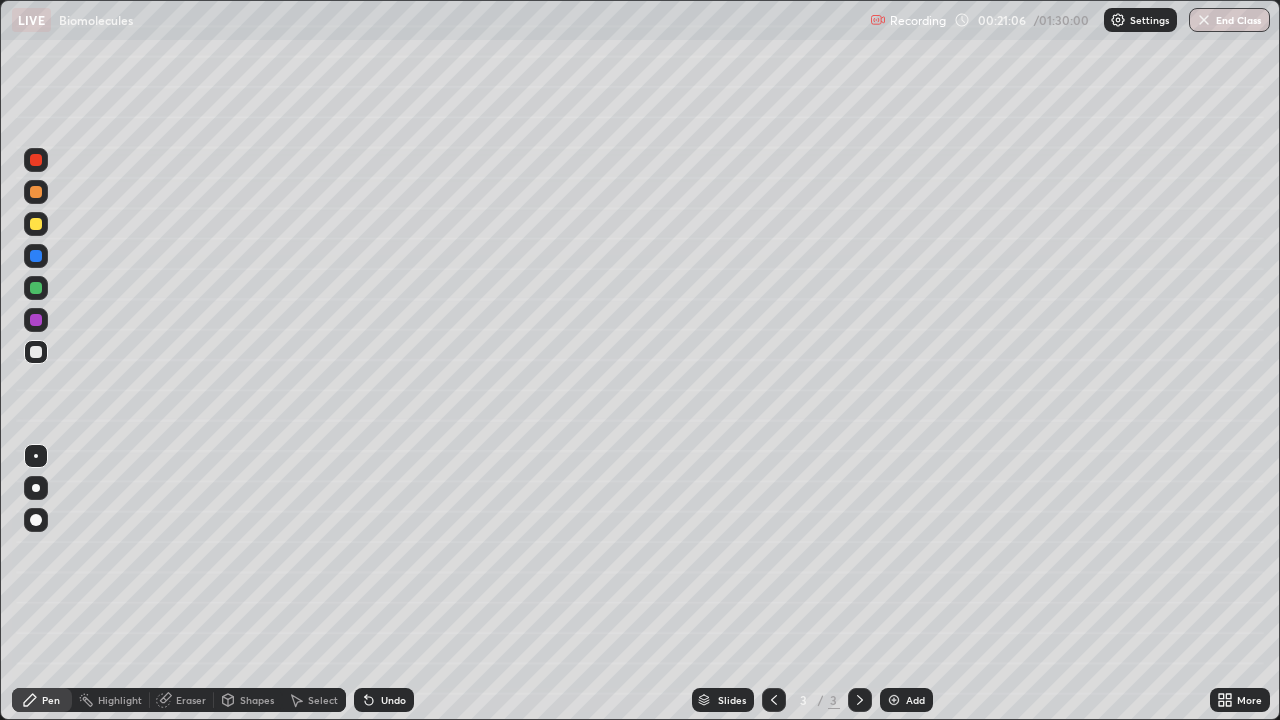 click on "Add" at bounding box center [906, 700] 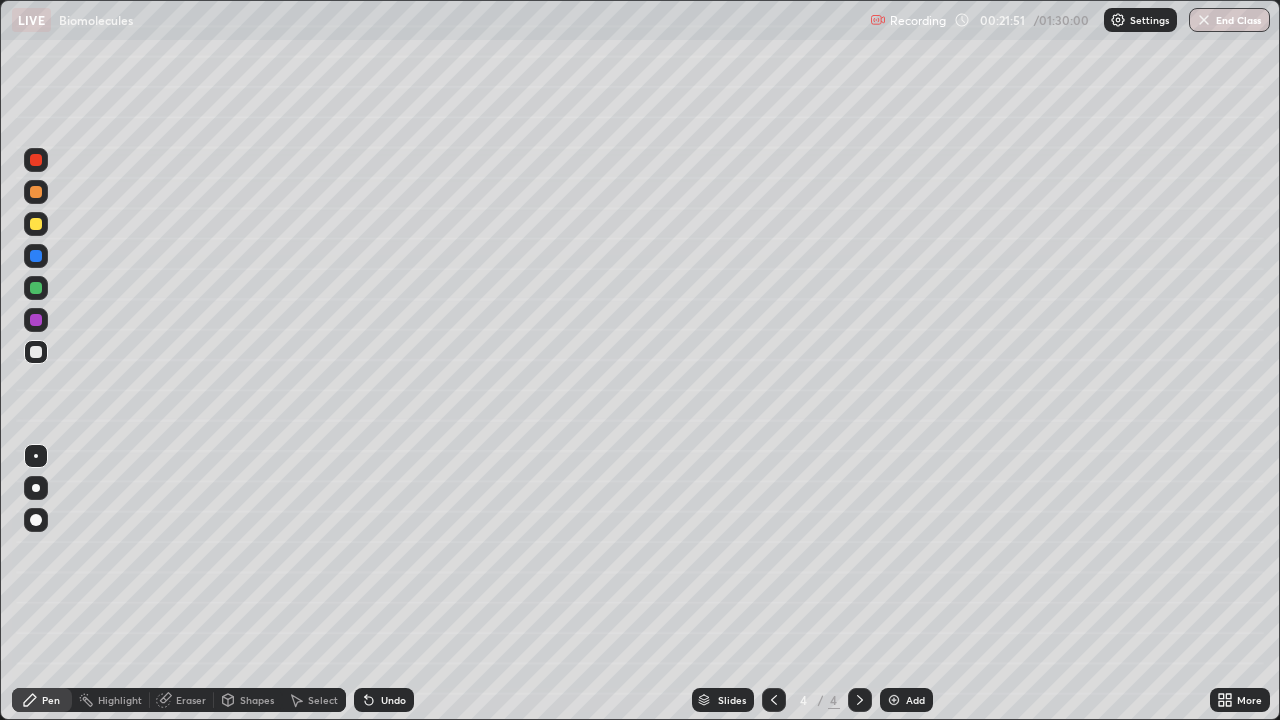 click on "Eraser" at bounding box center (191, 700) 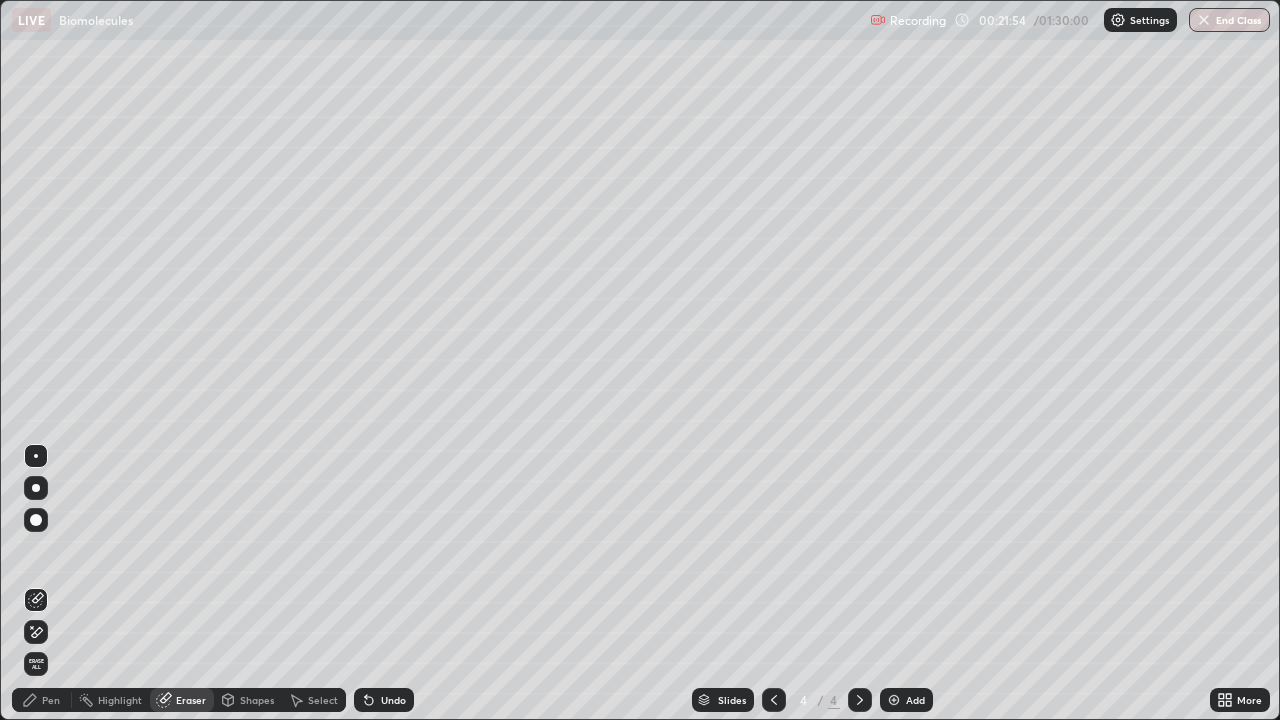 click on "Pen" at bounding box center (51, 700) 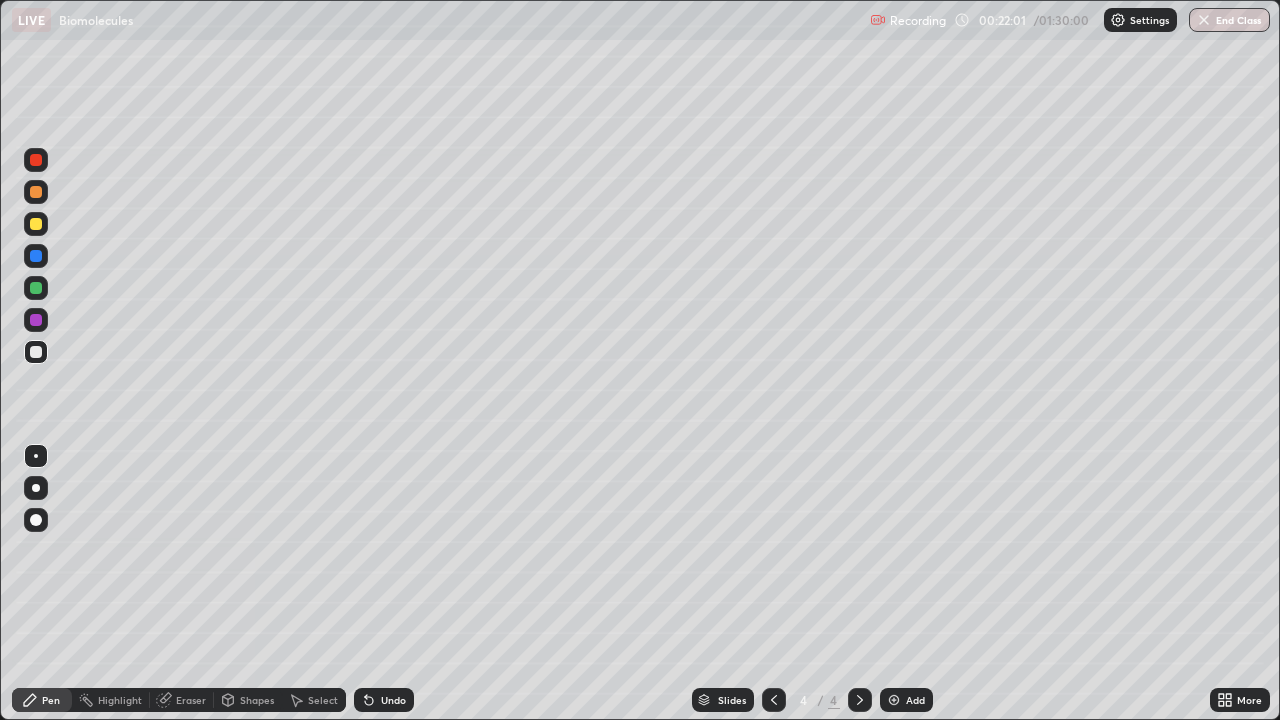 click 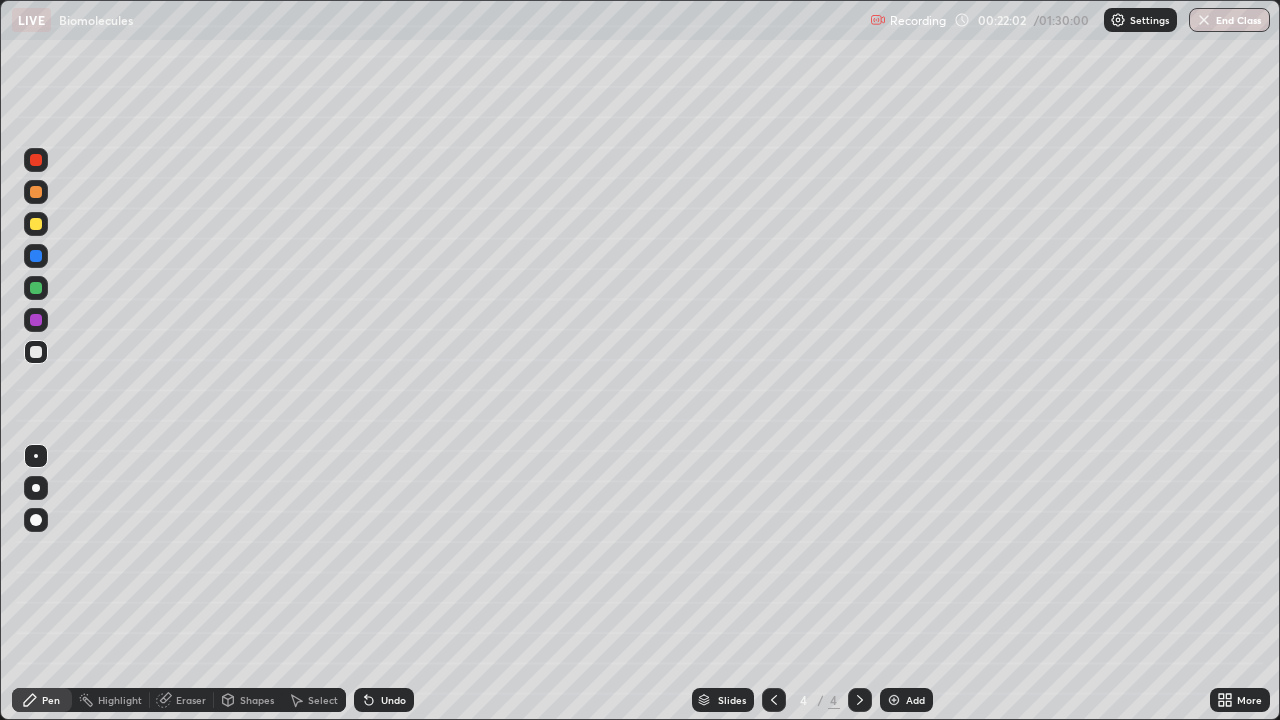 click on "Undo" at bounding box center [384, 700] 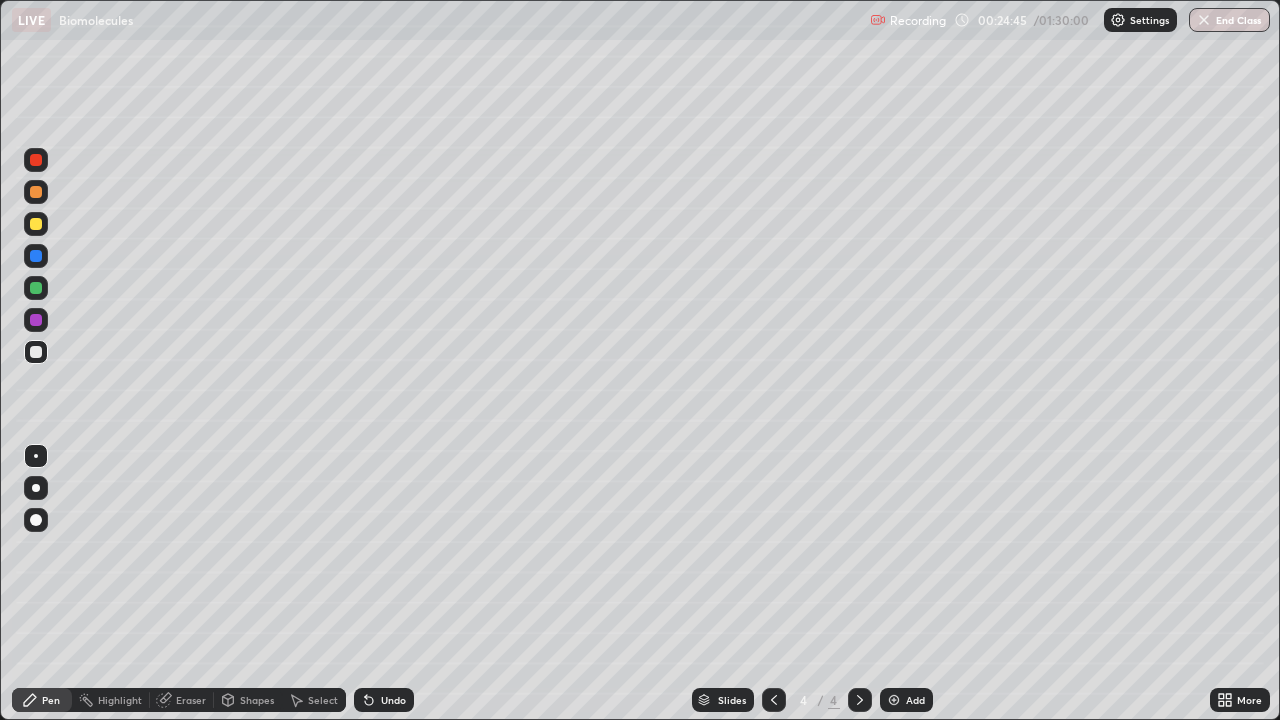 click on "Undo" at bounding box center (393, 700) 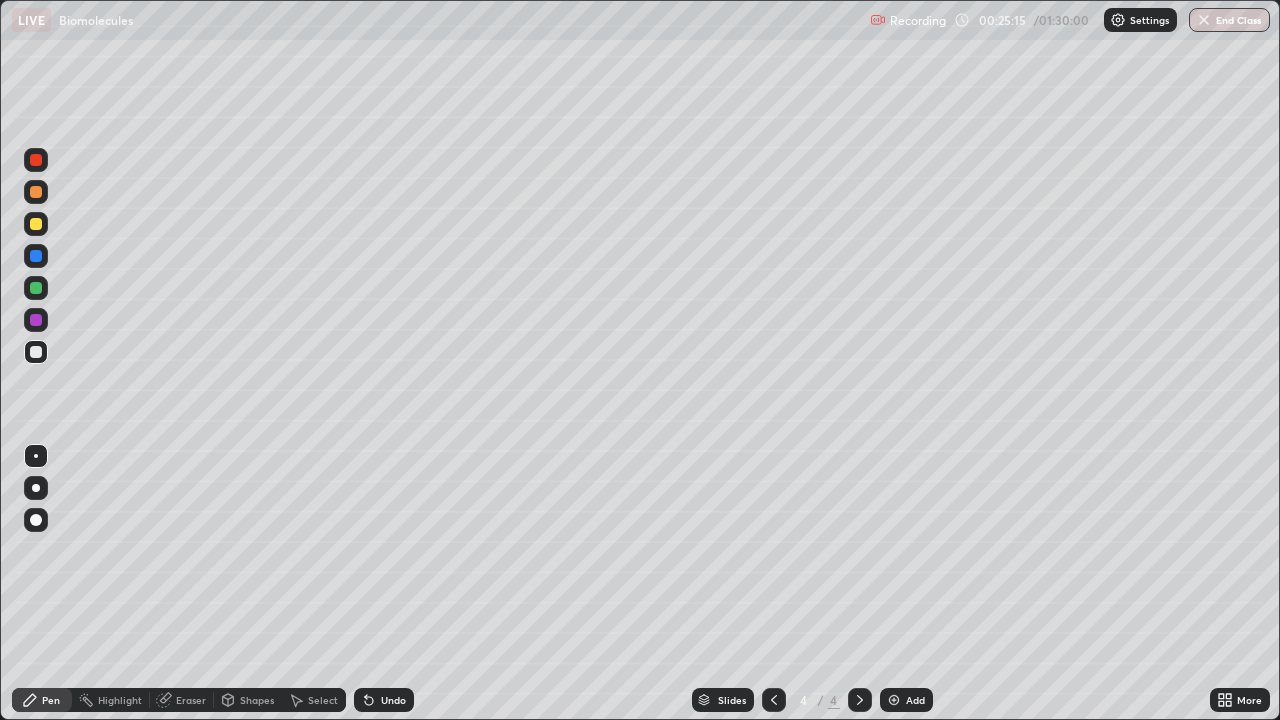 click on "Eraser" at bounding box center (191, 700) 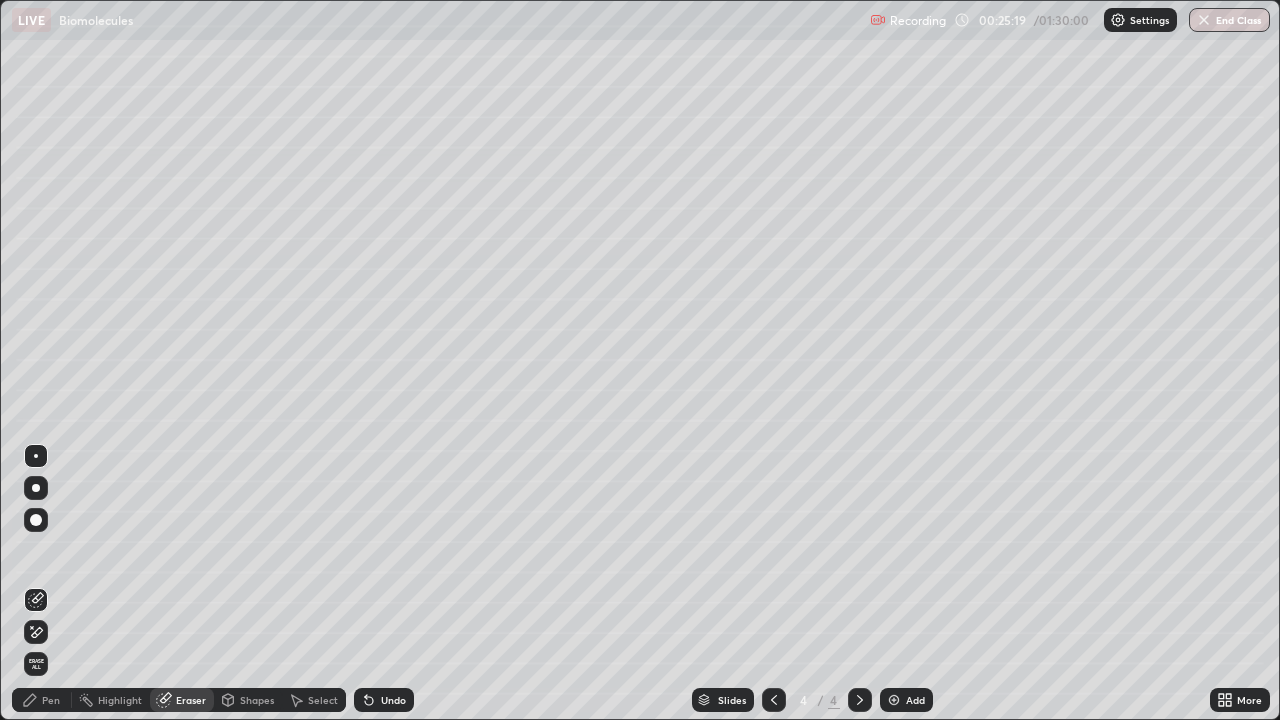 click on "Pen" at bounding box center [51, 700] 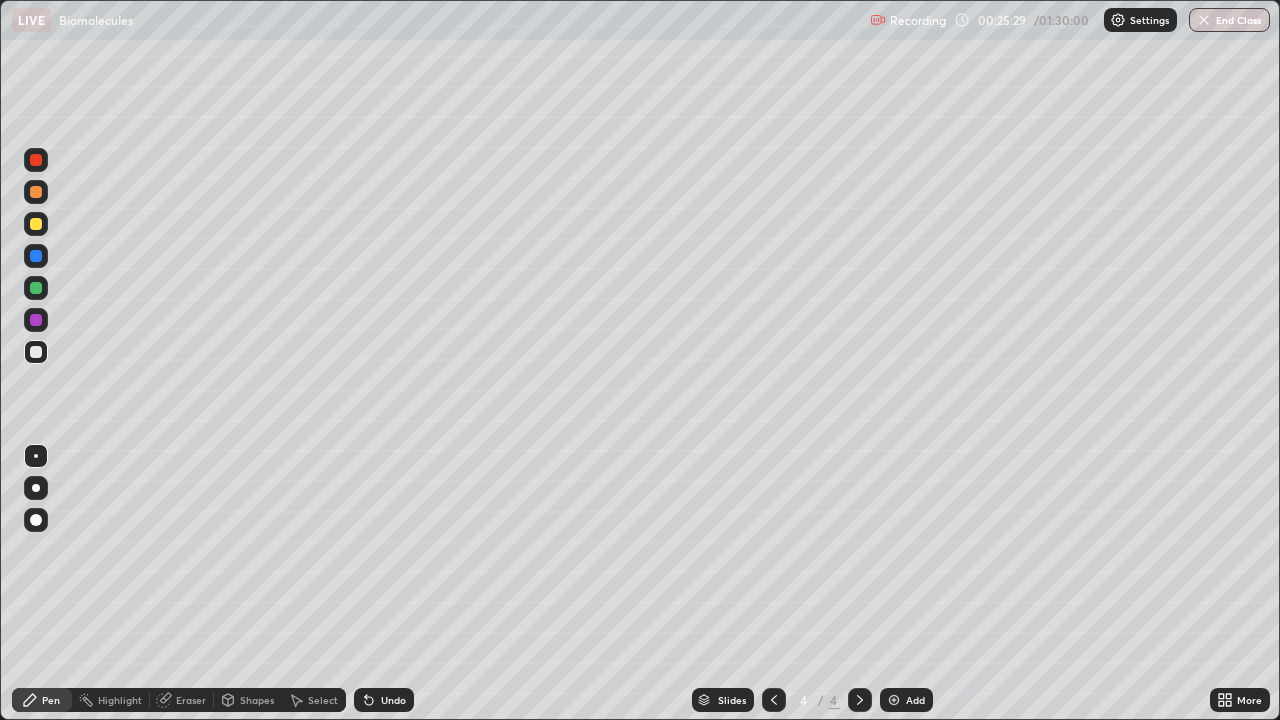 click on "Eraser" at bounding box center [182, 700] 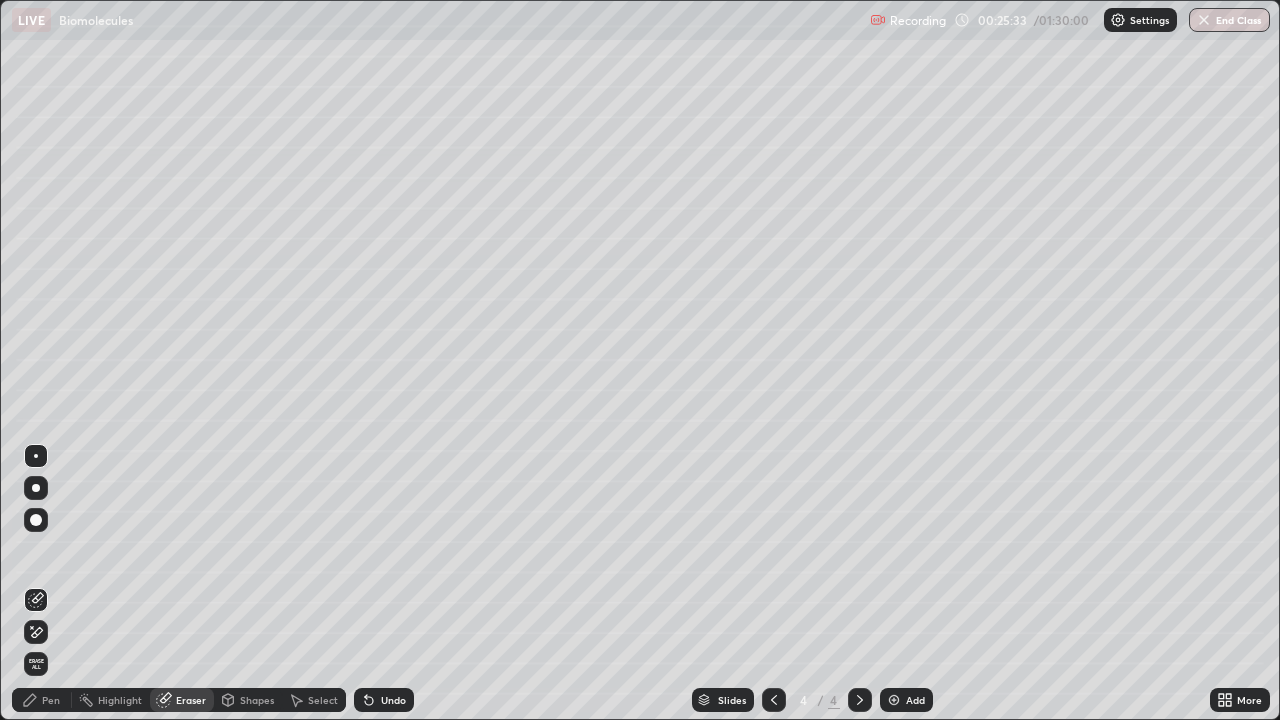 click 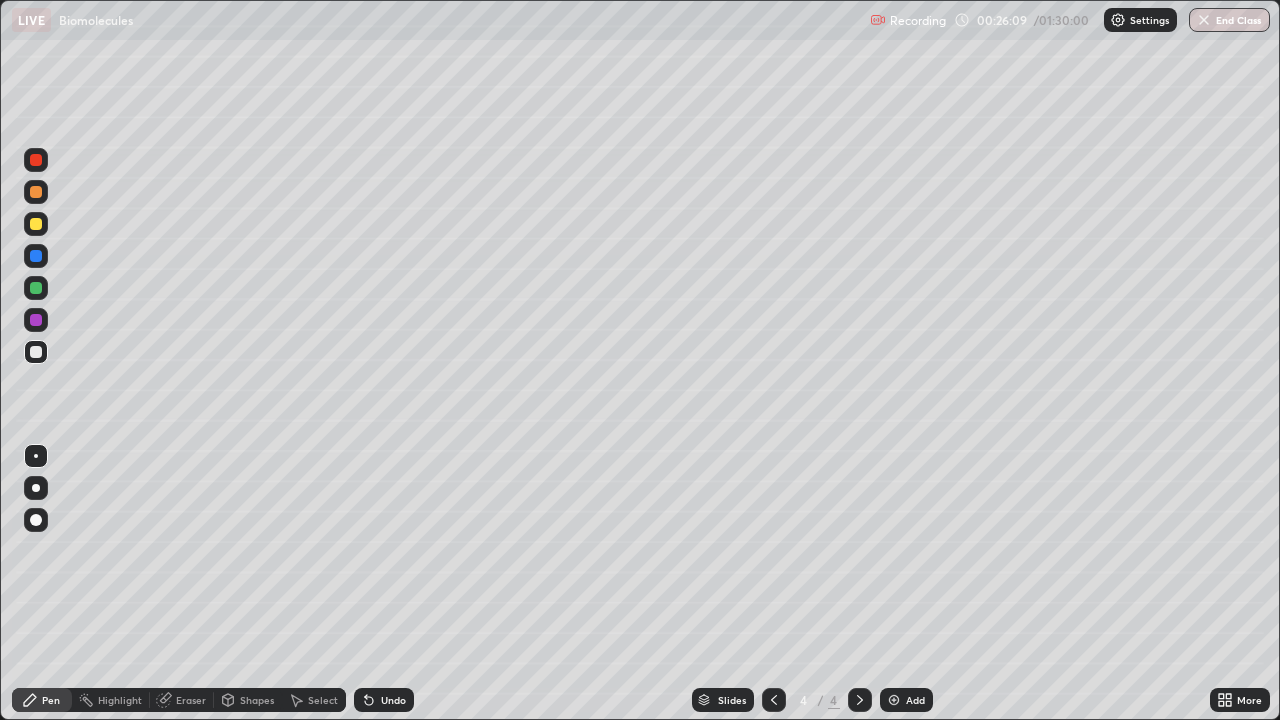 click on "Undo" at bounding box center (393, 700) 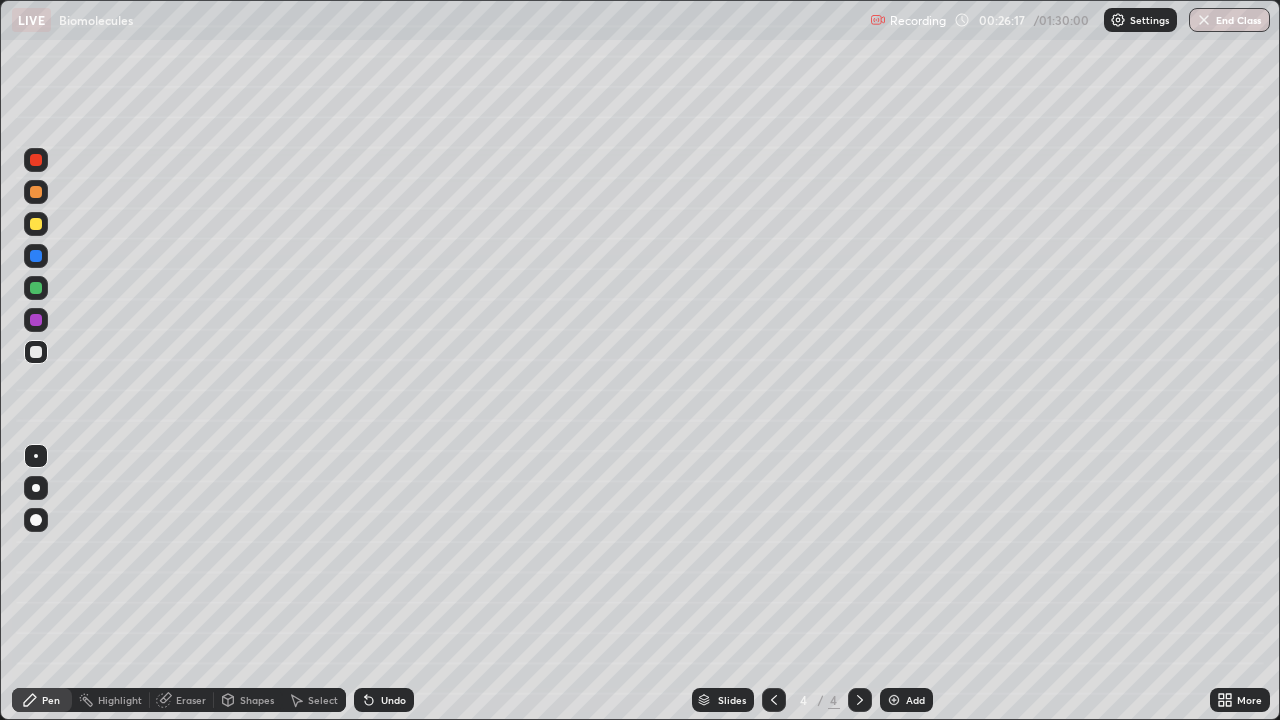 click on "Eraser" at bounding box center [182, 700] 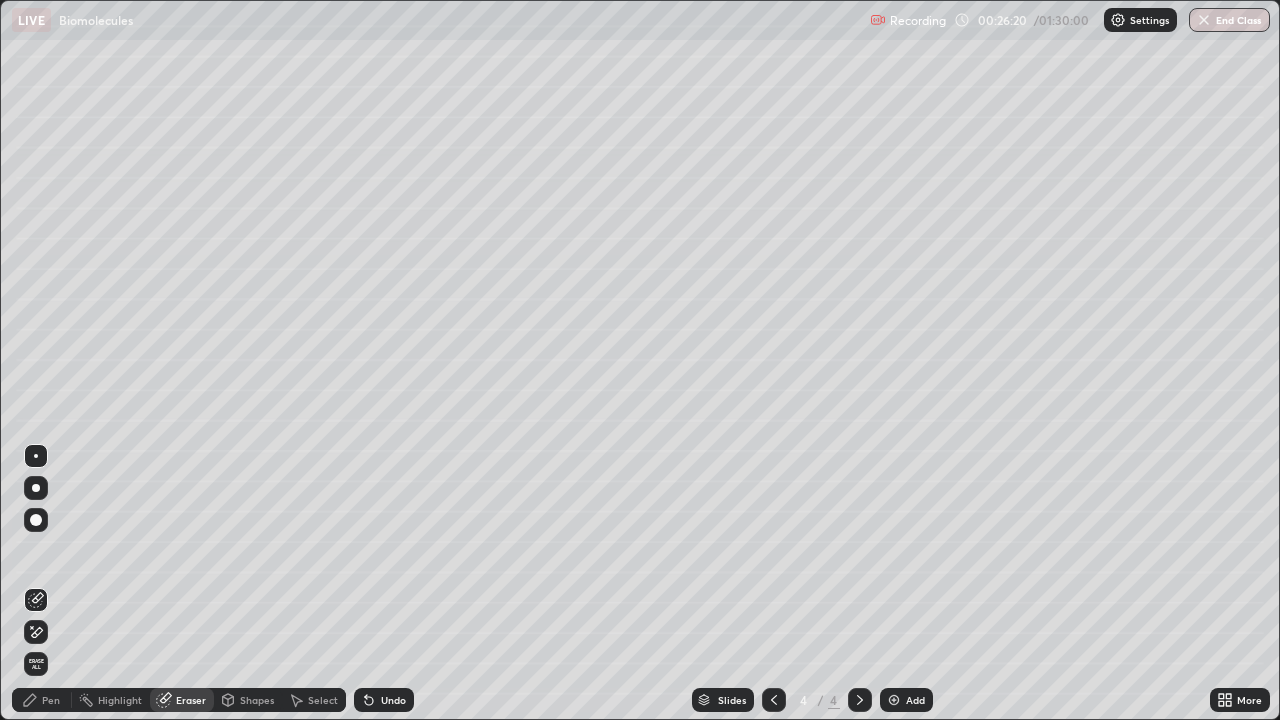 click on "Pen" at bounding box center (51, 700) 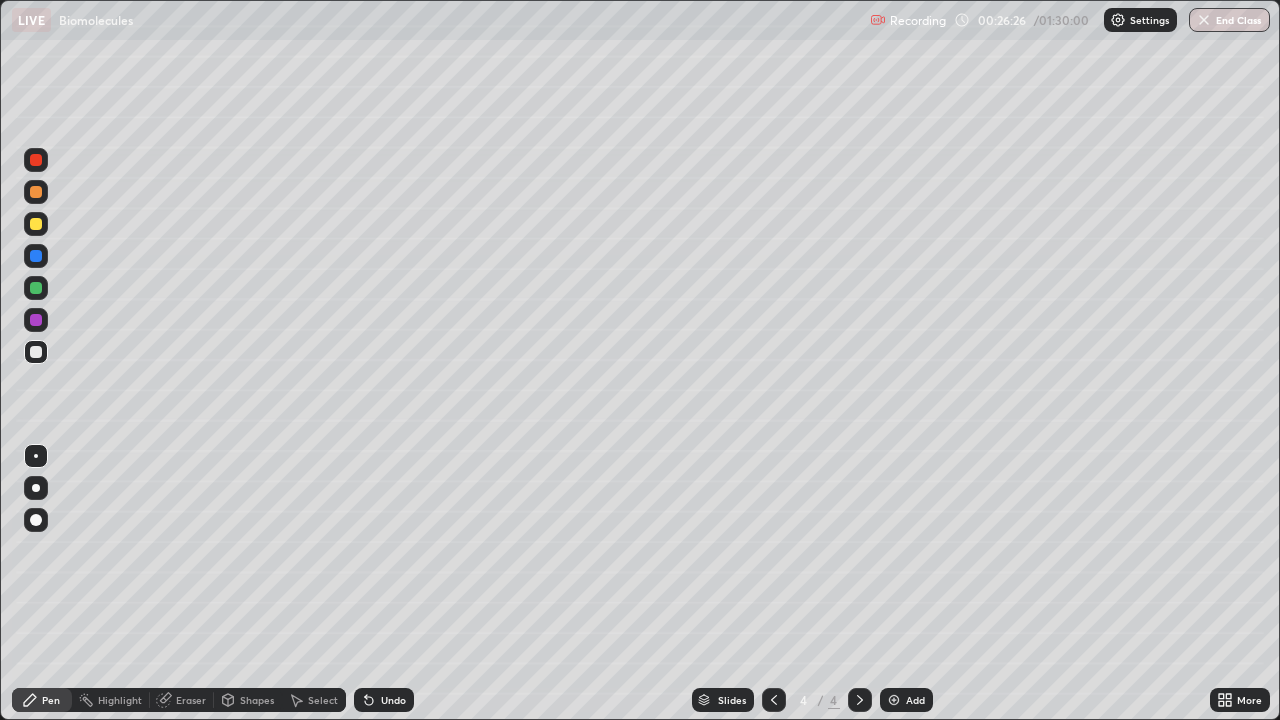 click on "Eraser" at bounding box center (191, 700) 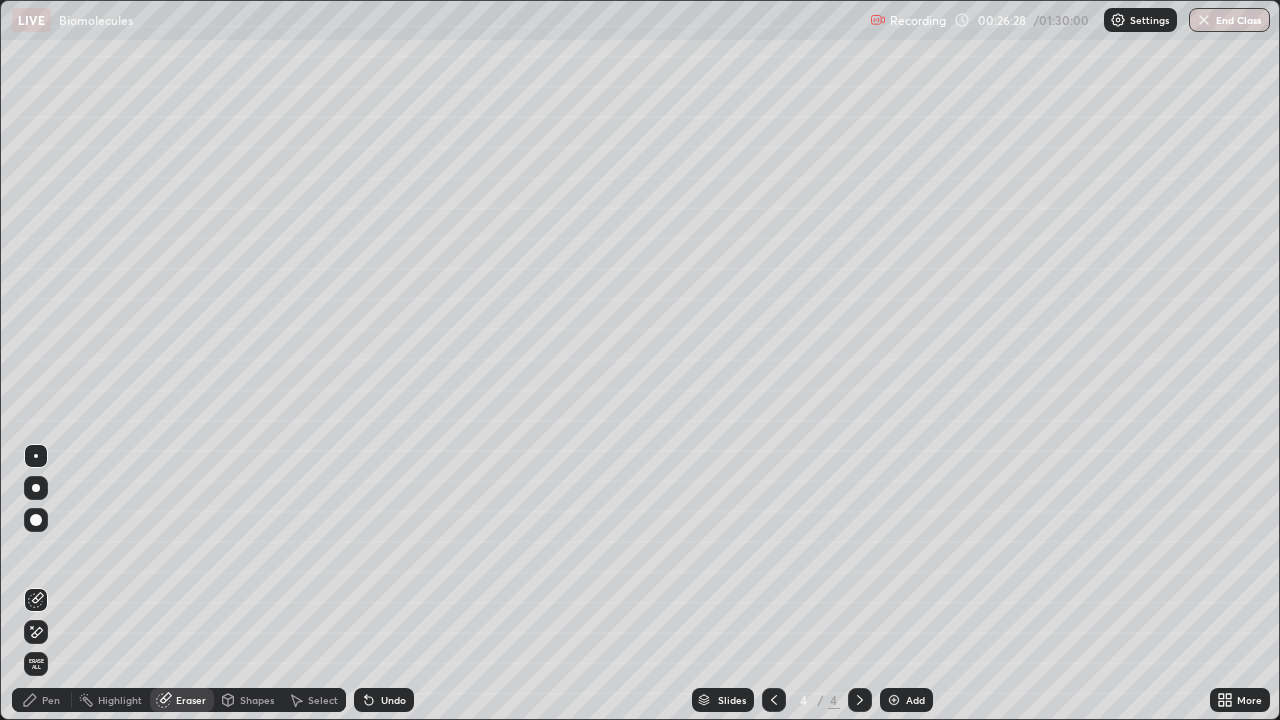 click on "Pen" at bounding box center (42, 700) 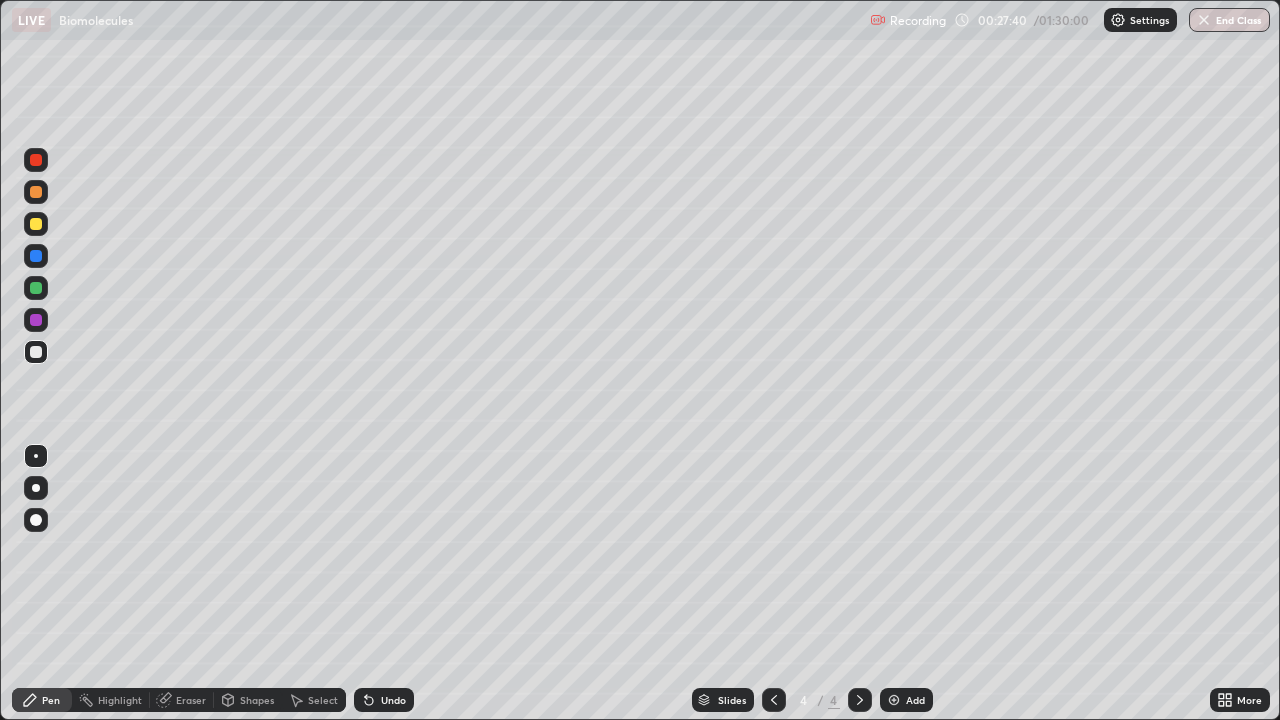 click on "Undo" at bounding box center [393, 700] 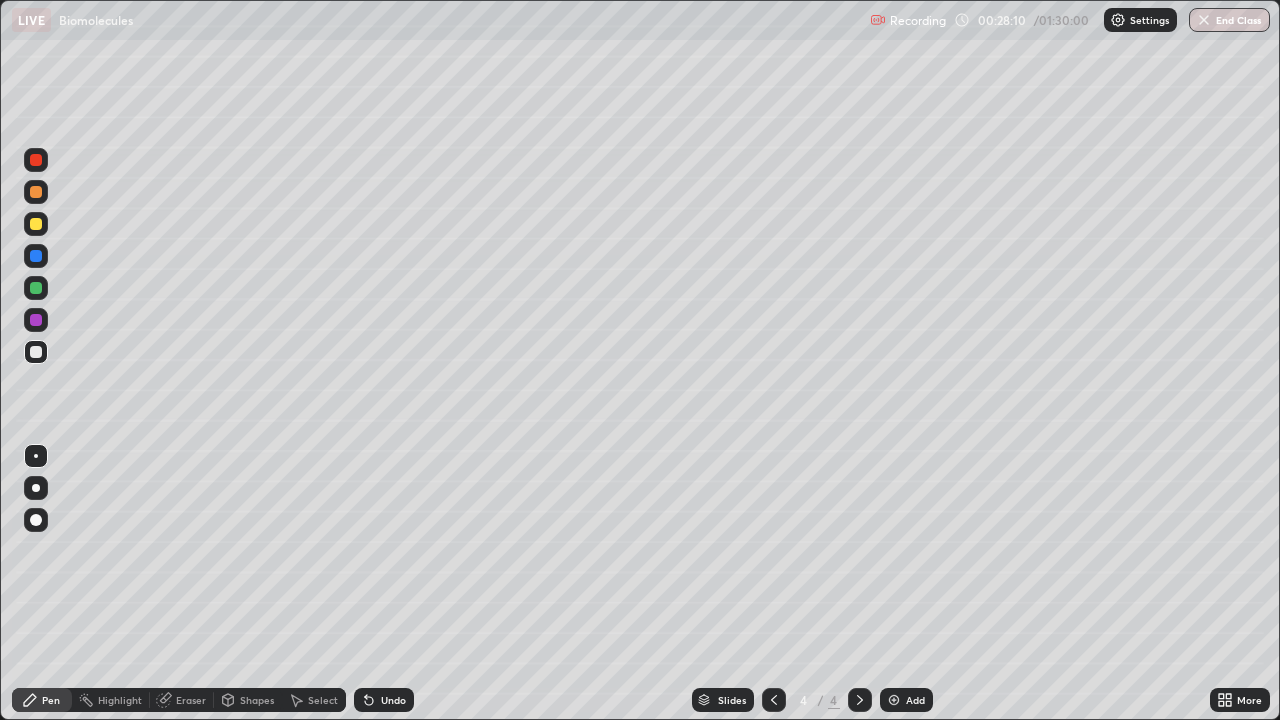click on "Shapes" at bounding box center [257, 700] 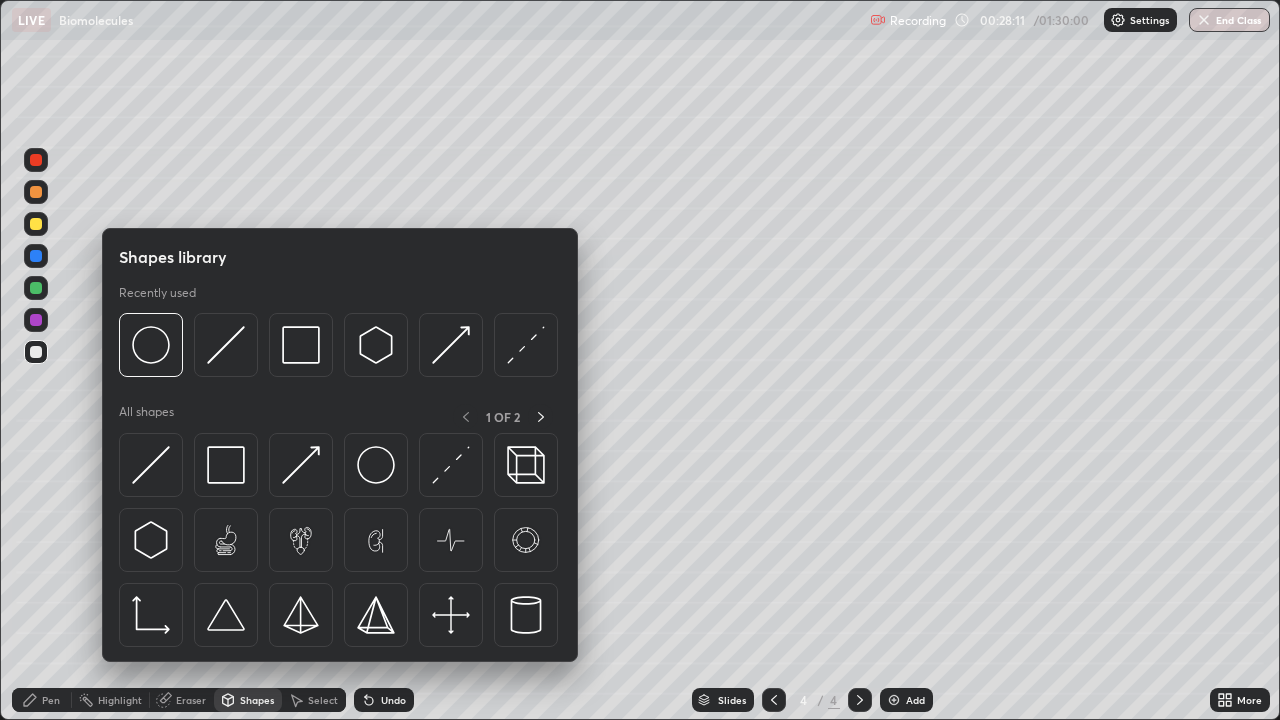 click on "Eraser" at bounding box center (191, 700) 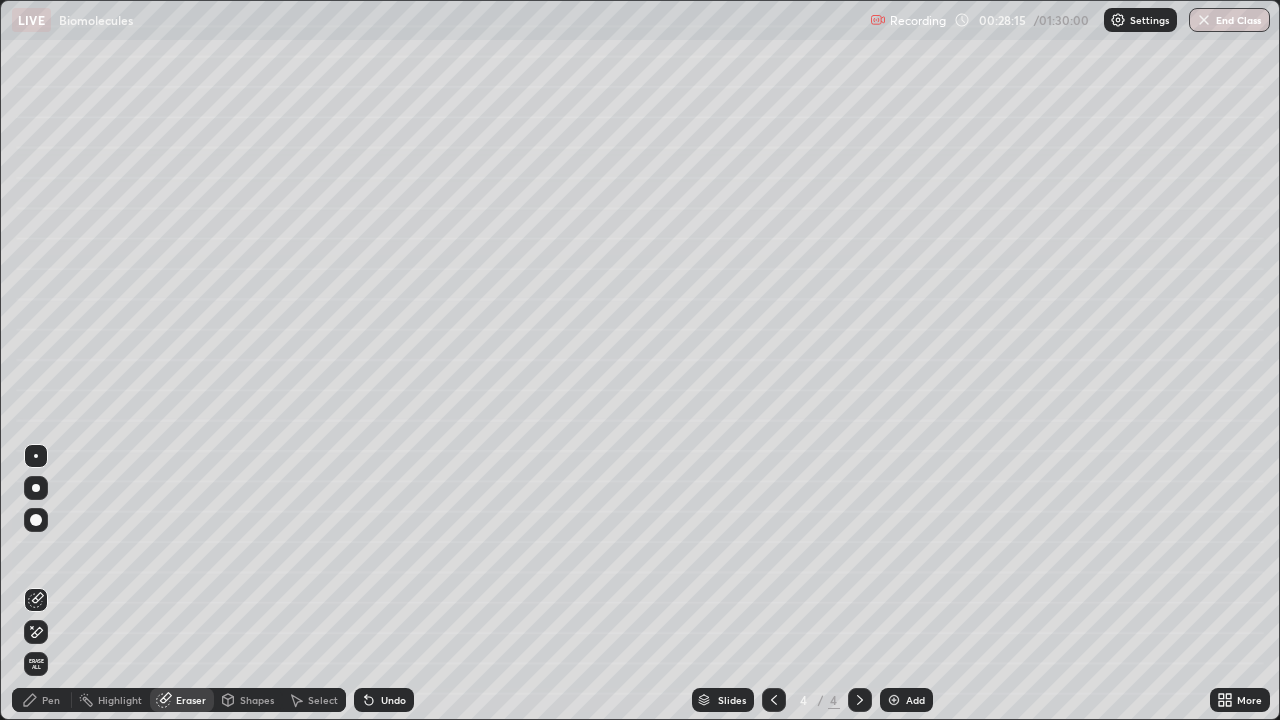 click on "Pen" at bounding box center [51, 700] 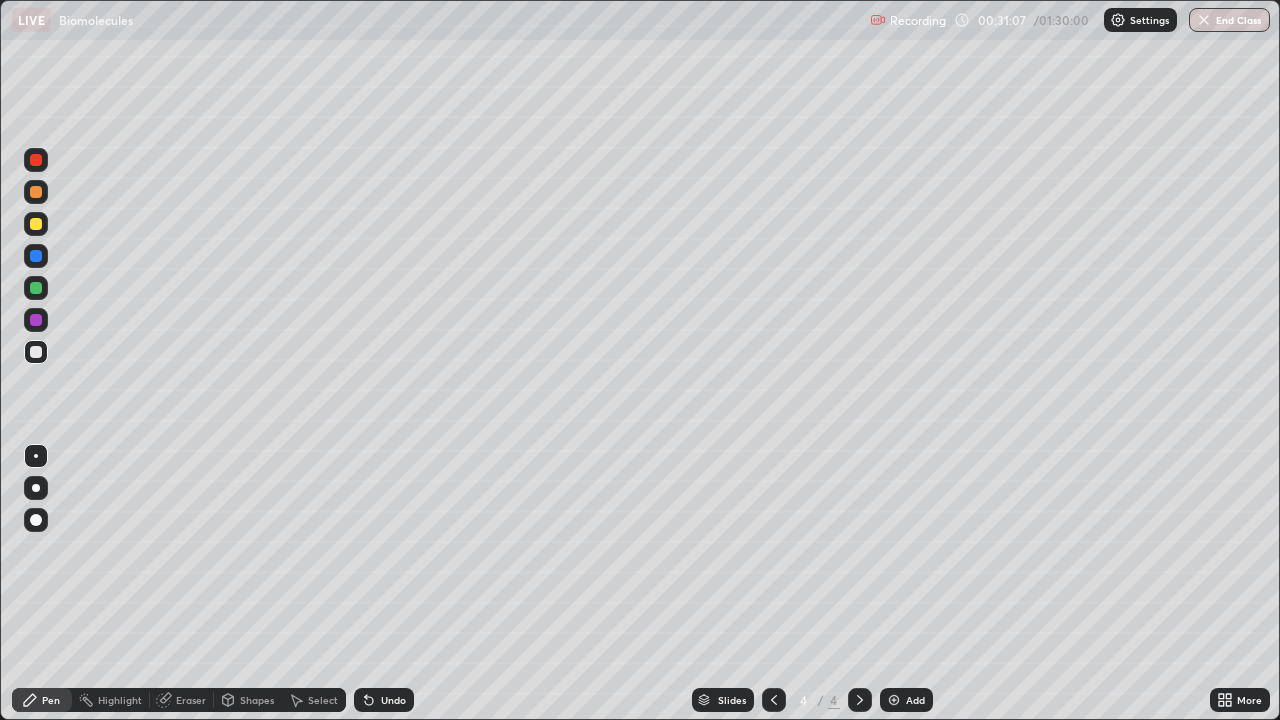 click at bounding box center [894, 700] 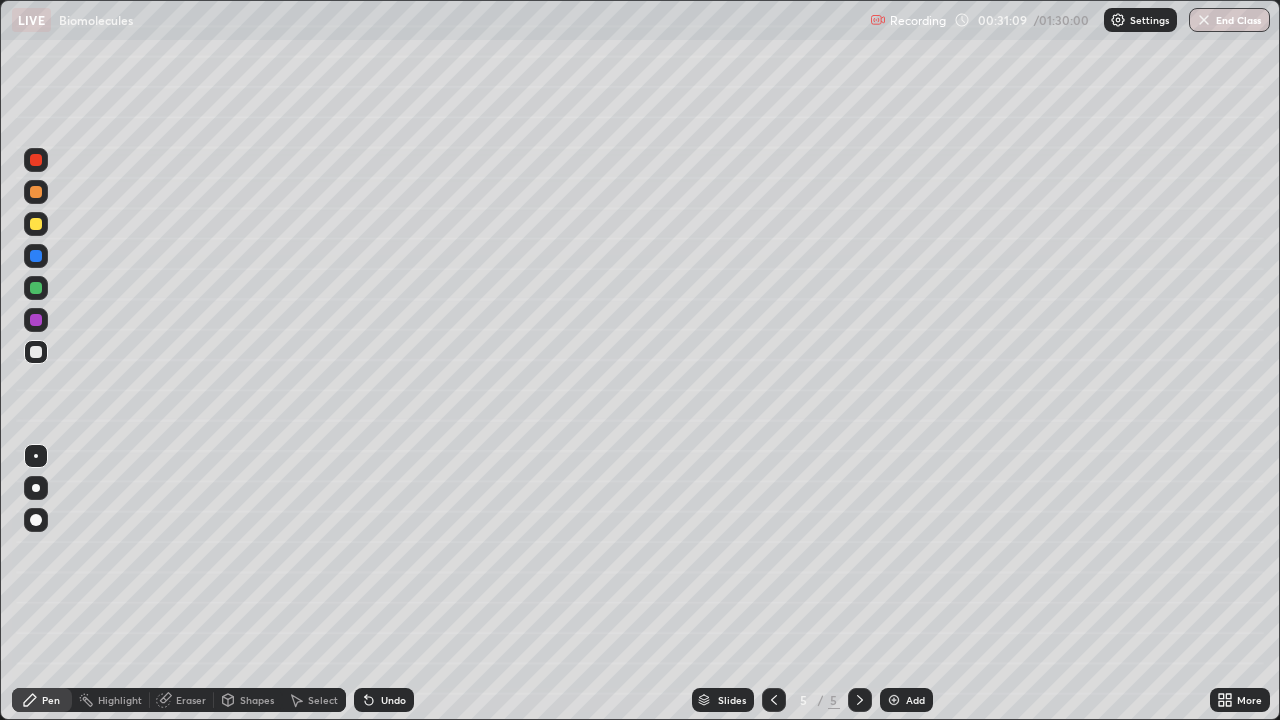 click 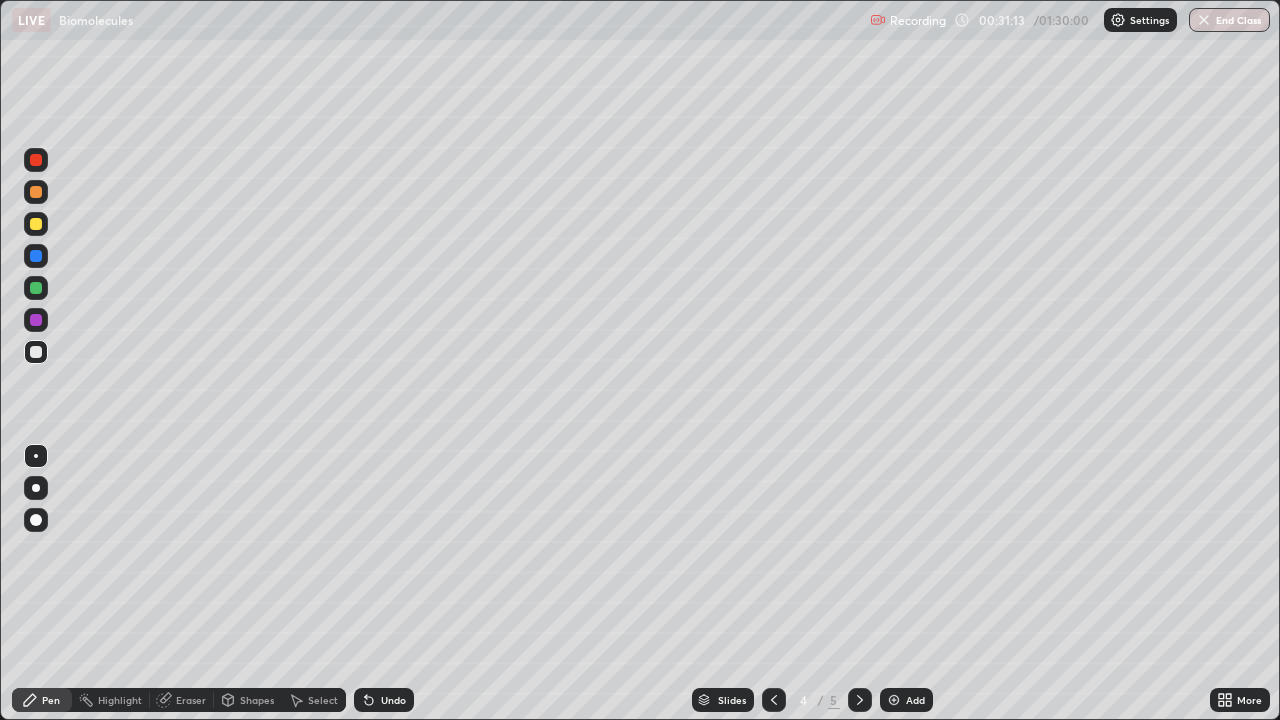 click on "Eraser" at bounding box center [191, 700] 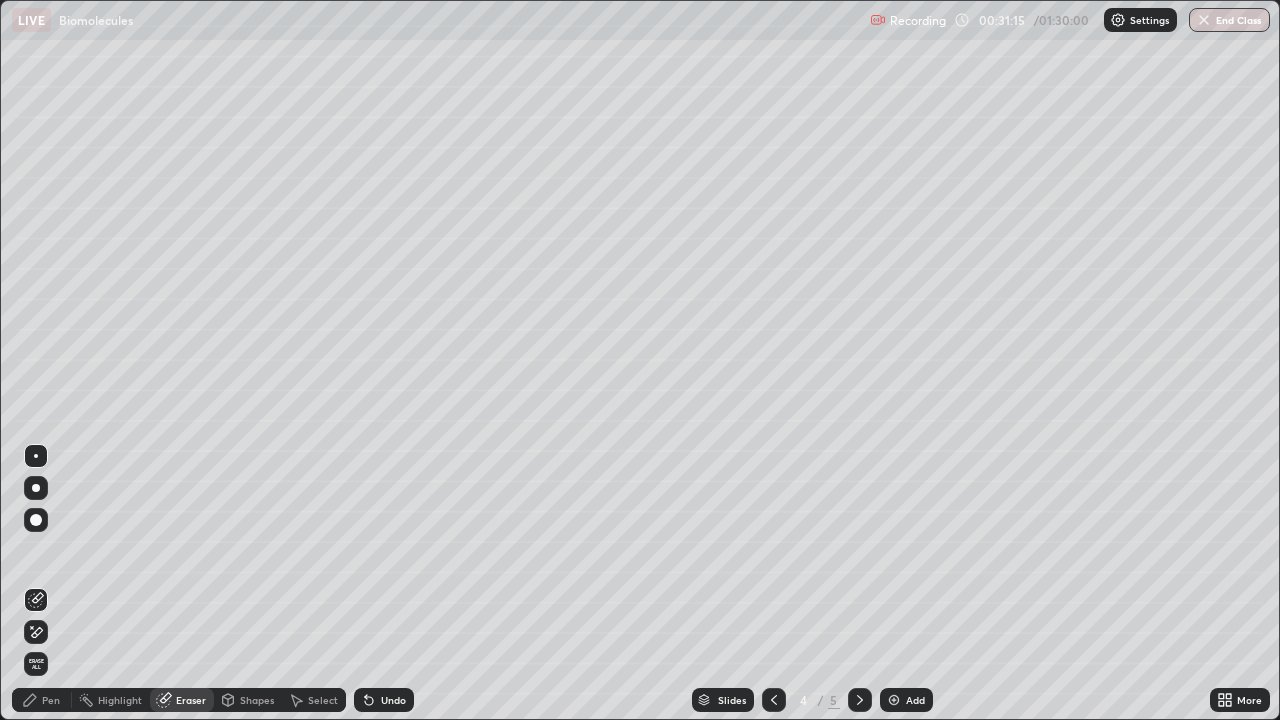 click on "Pen" at bounding box center (51, 700) 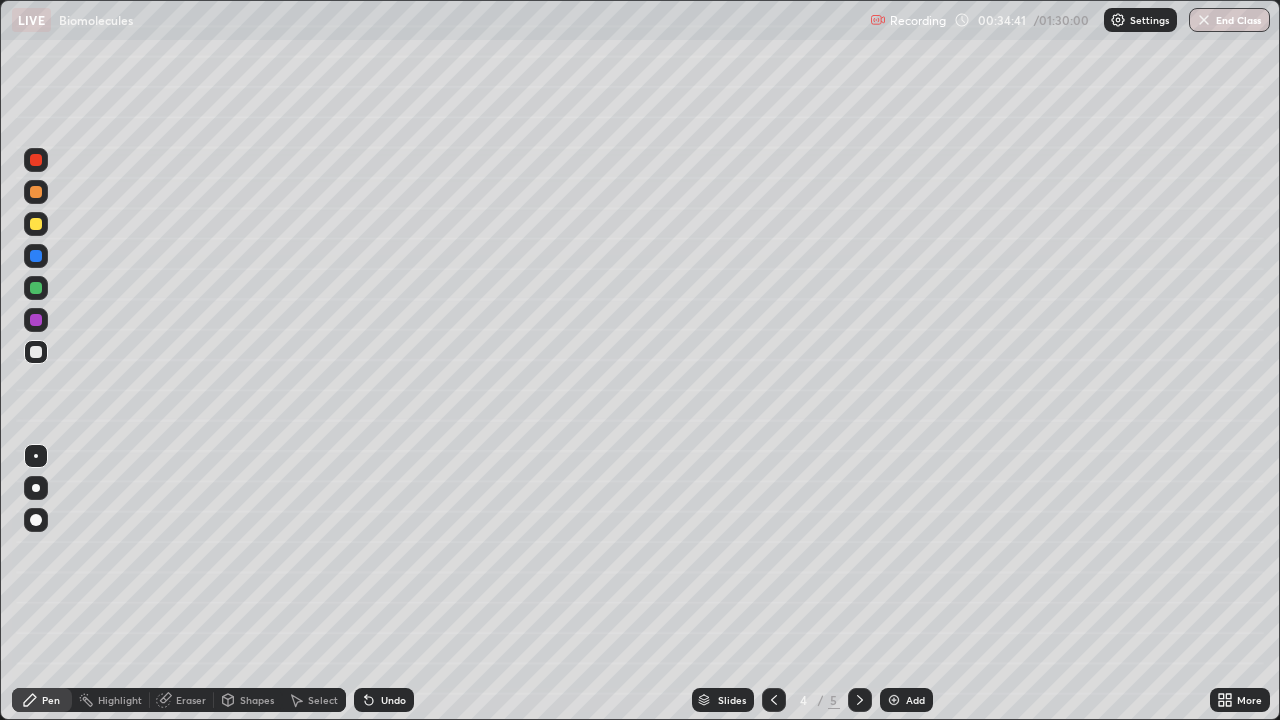 click at bounding box center [894, 700] 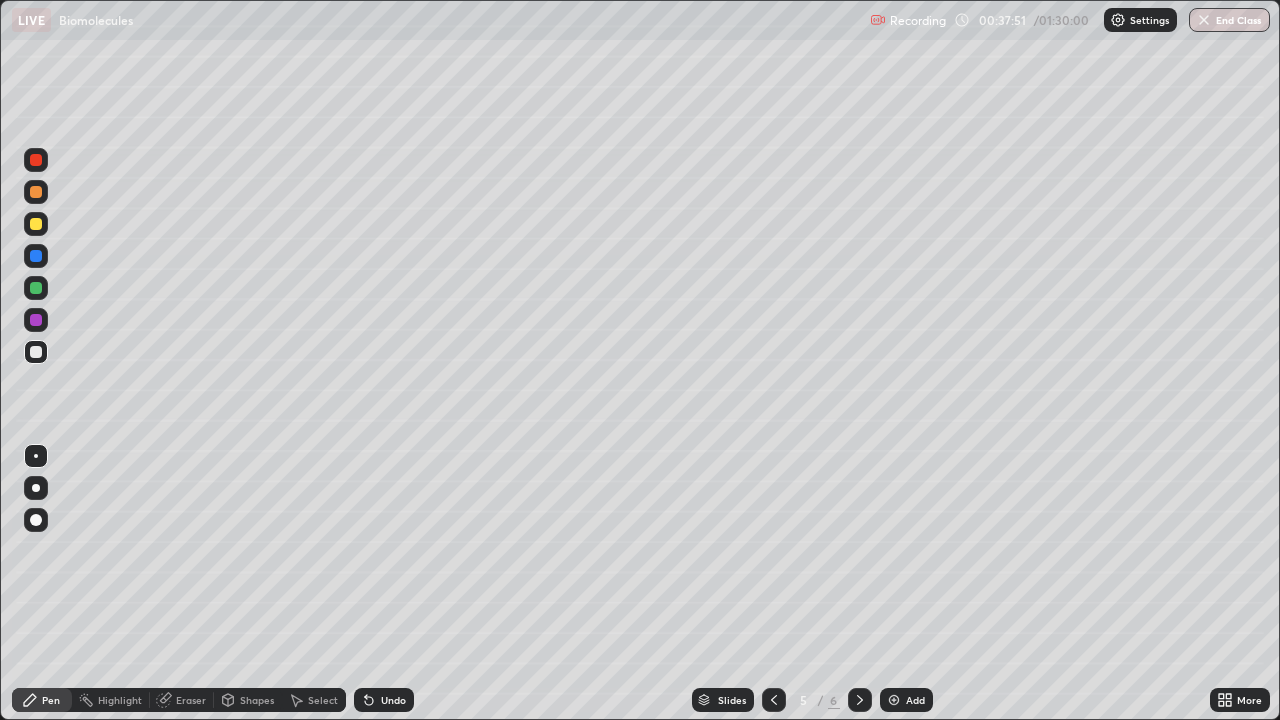 click at bounding box center (36, 224) 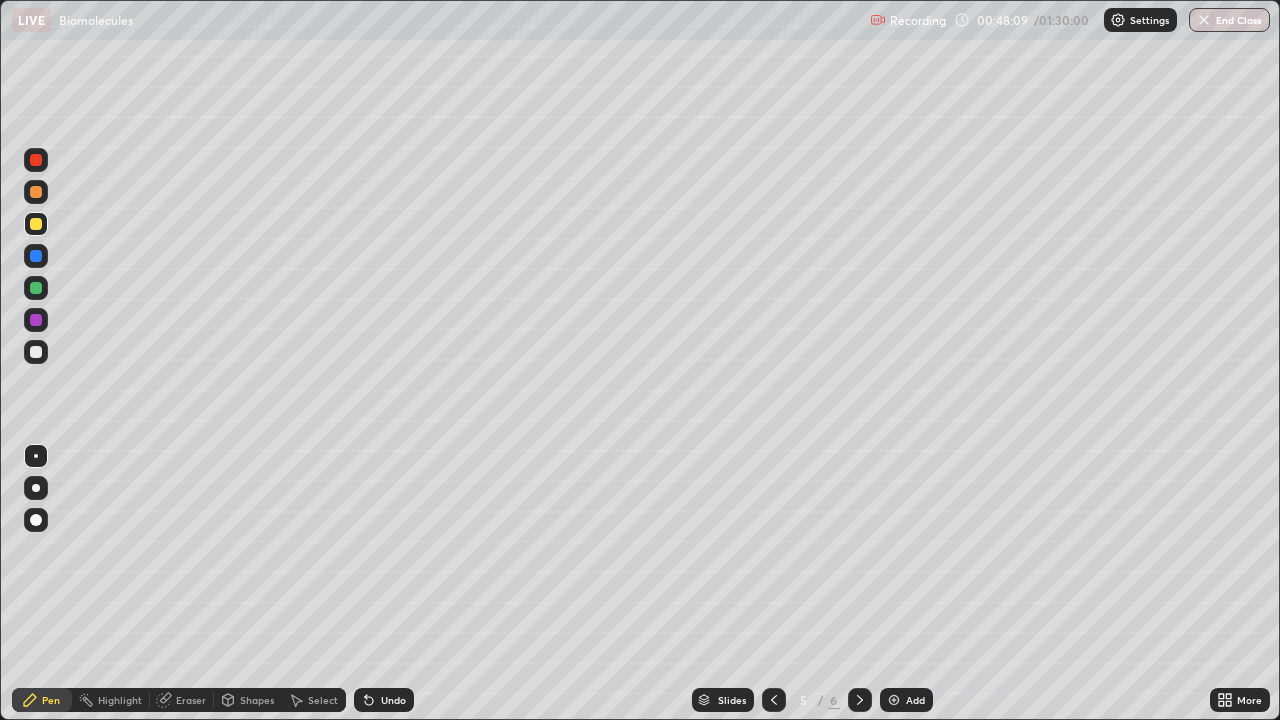 click on "Undo" at bounding box center [384, 700] 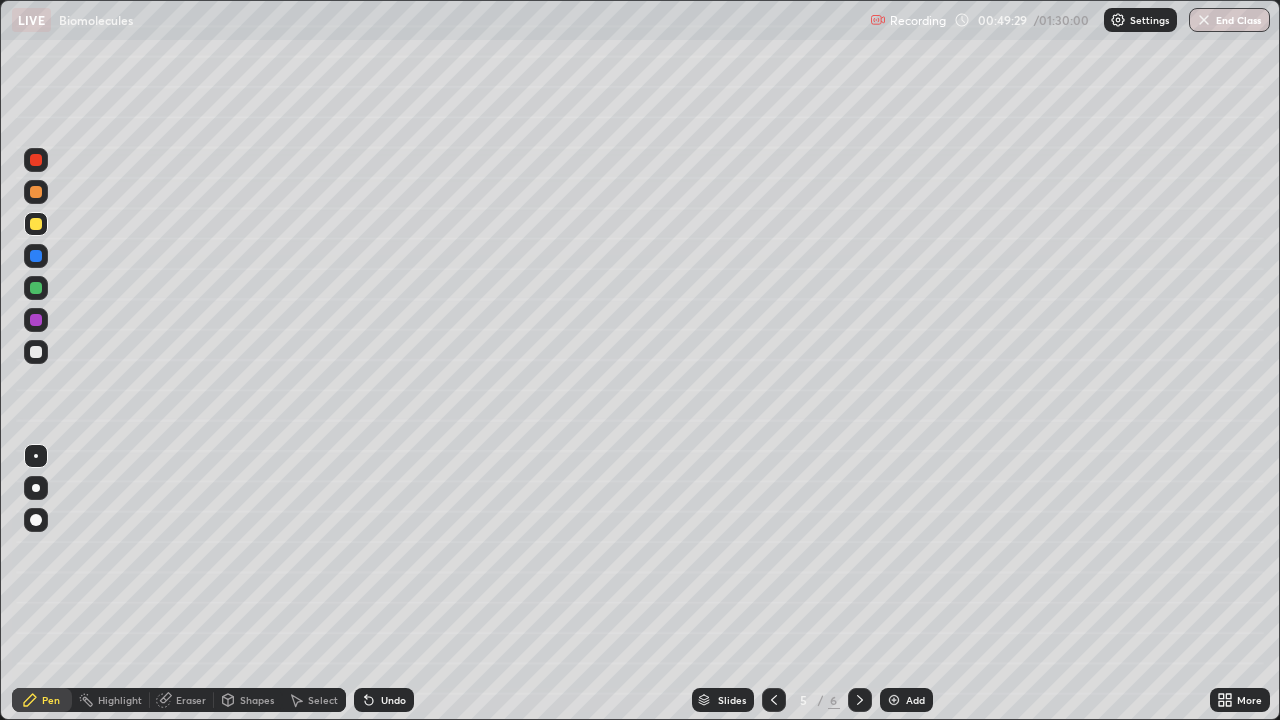 click on "Add" at bounding box center (915, 700) 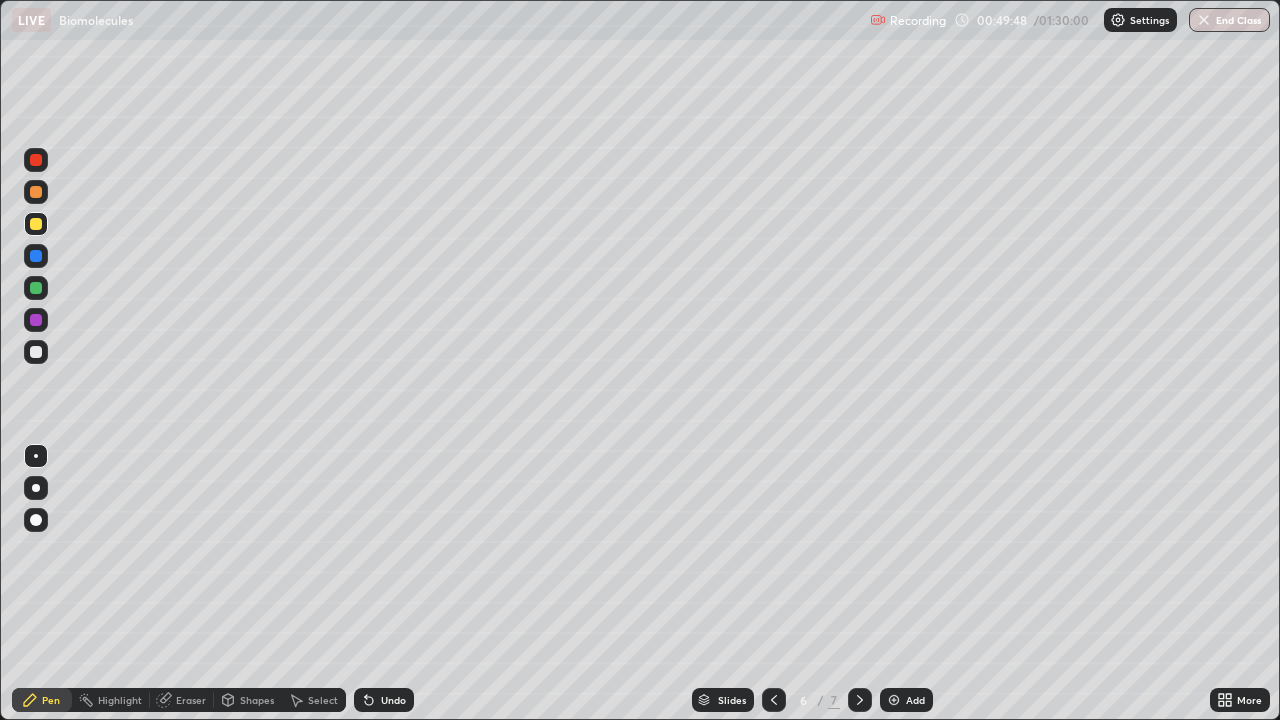 click on "Undo" at bounding box center (393, 700) 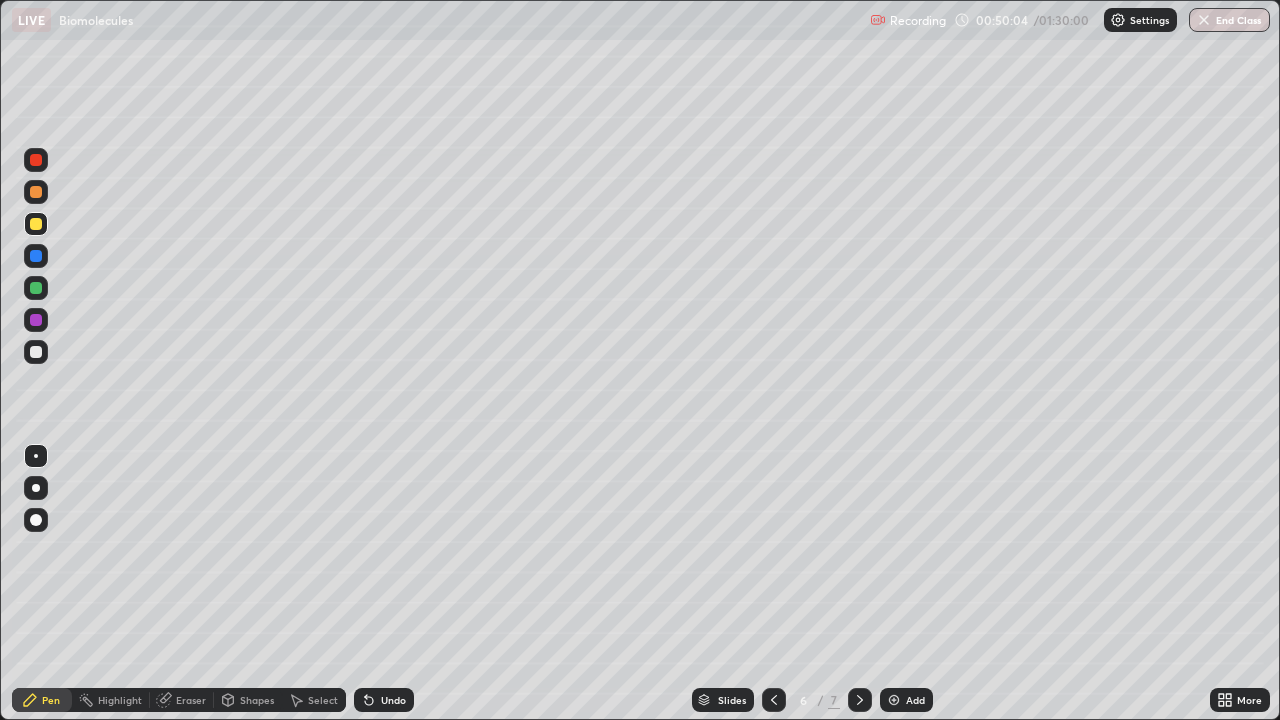 click on "Undo" at bounding box center (384, 700) 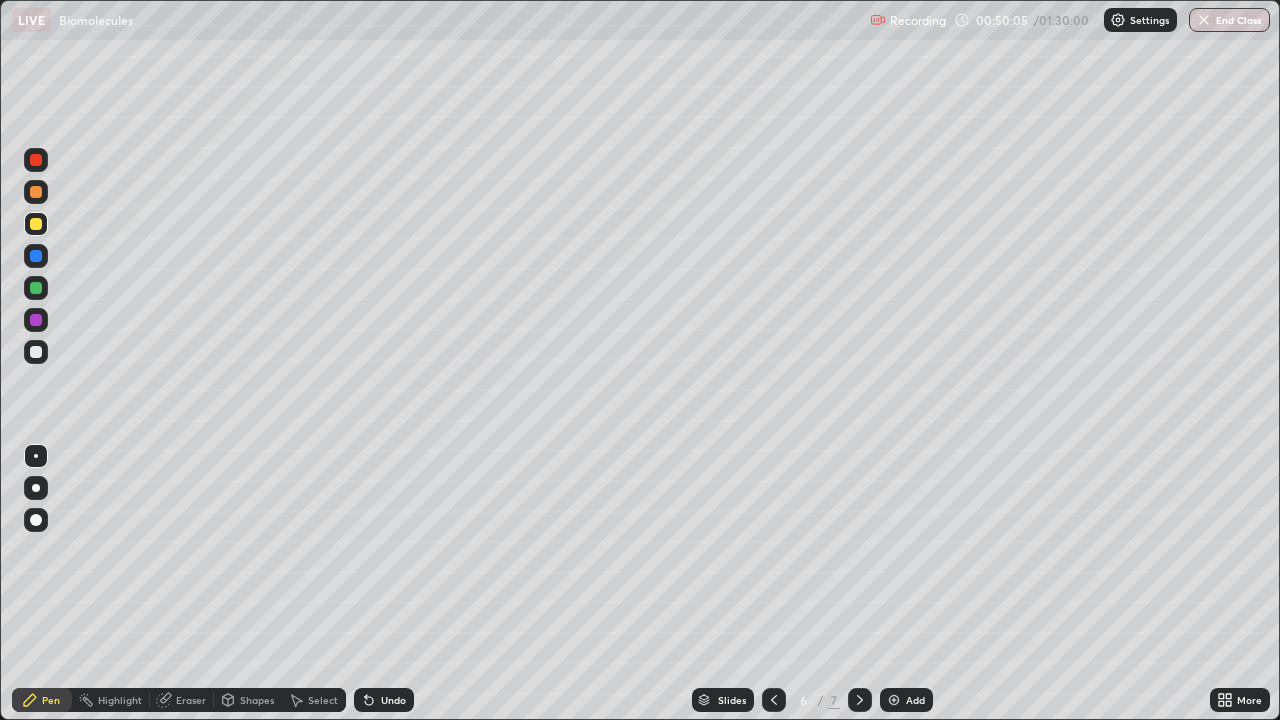 click on "Undo" at bounding box center [384, 700] 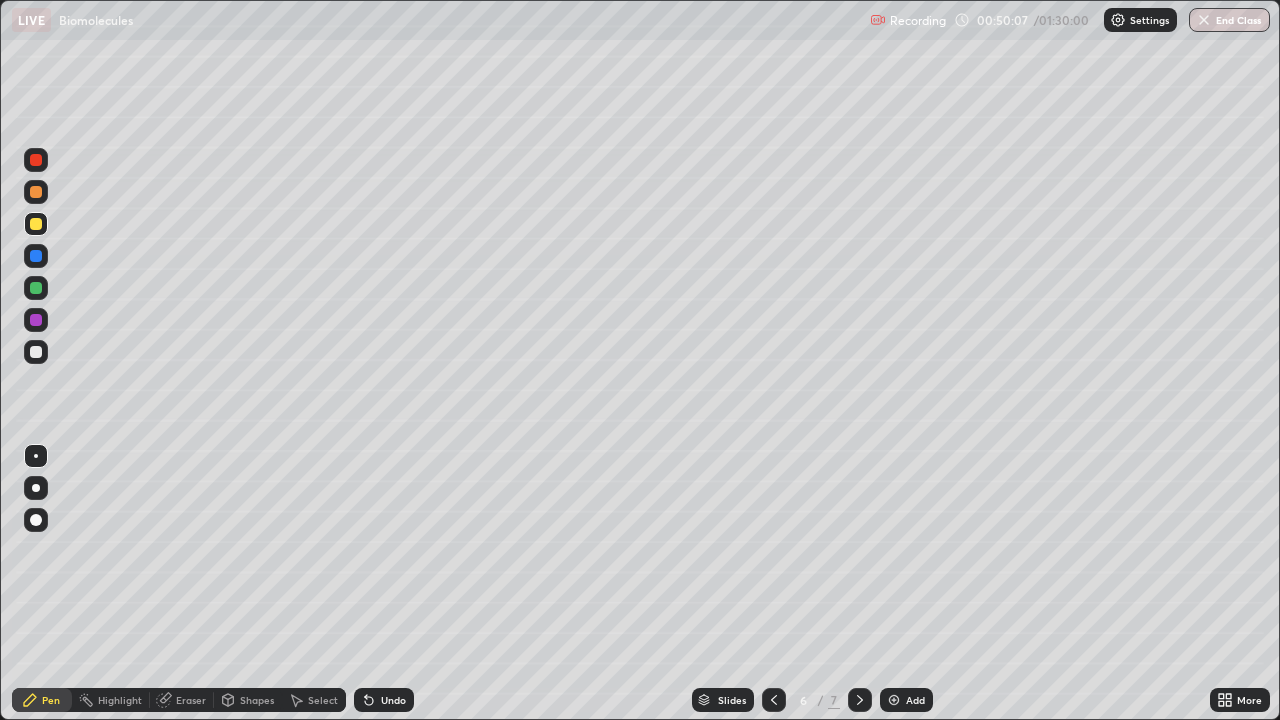 click on "Undo" at bounding box center [393, 700] 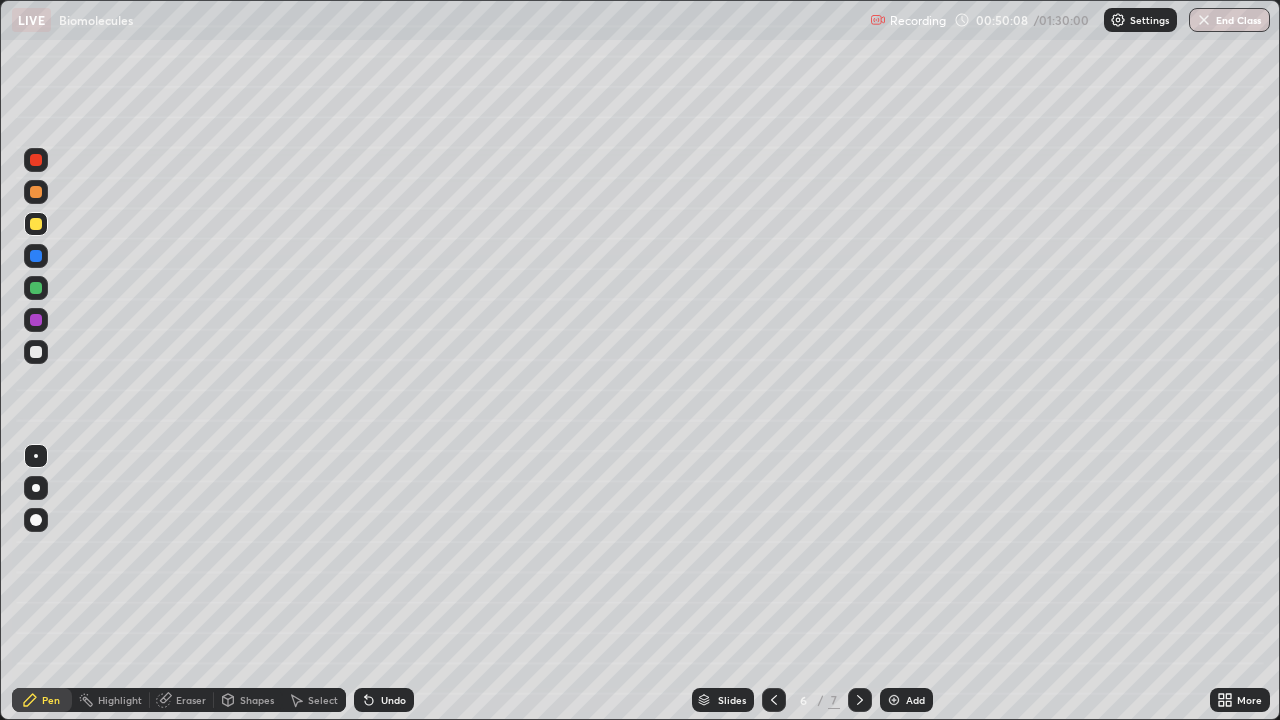 click on "Undo" at bounding box center (393, 700) 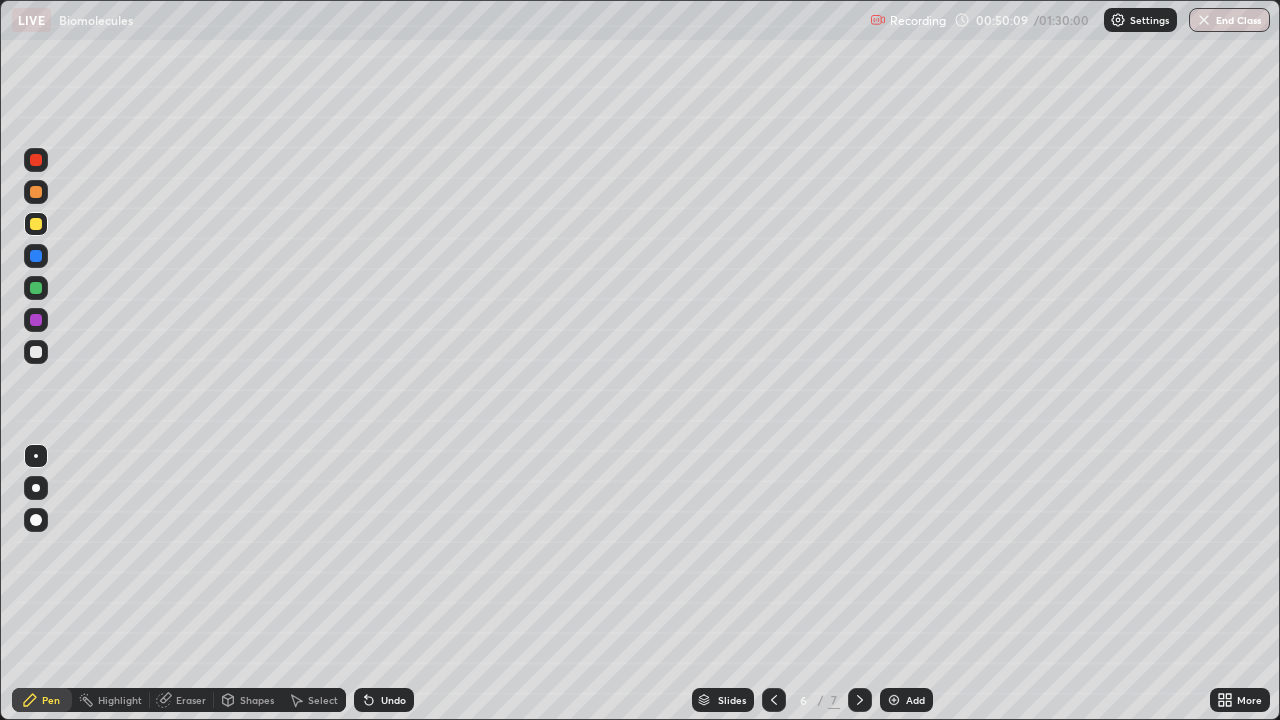click on "Undo" at bounding box center [393, 700] 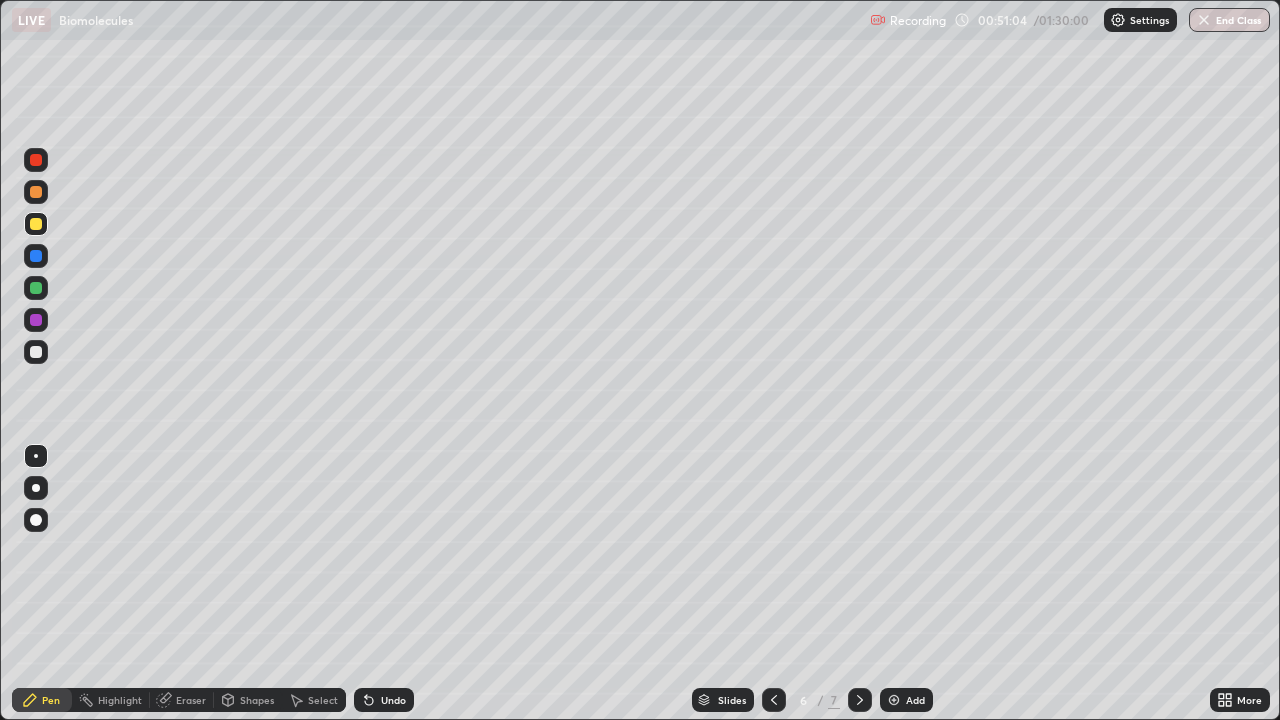 click 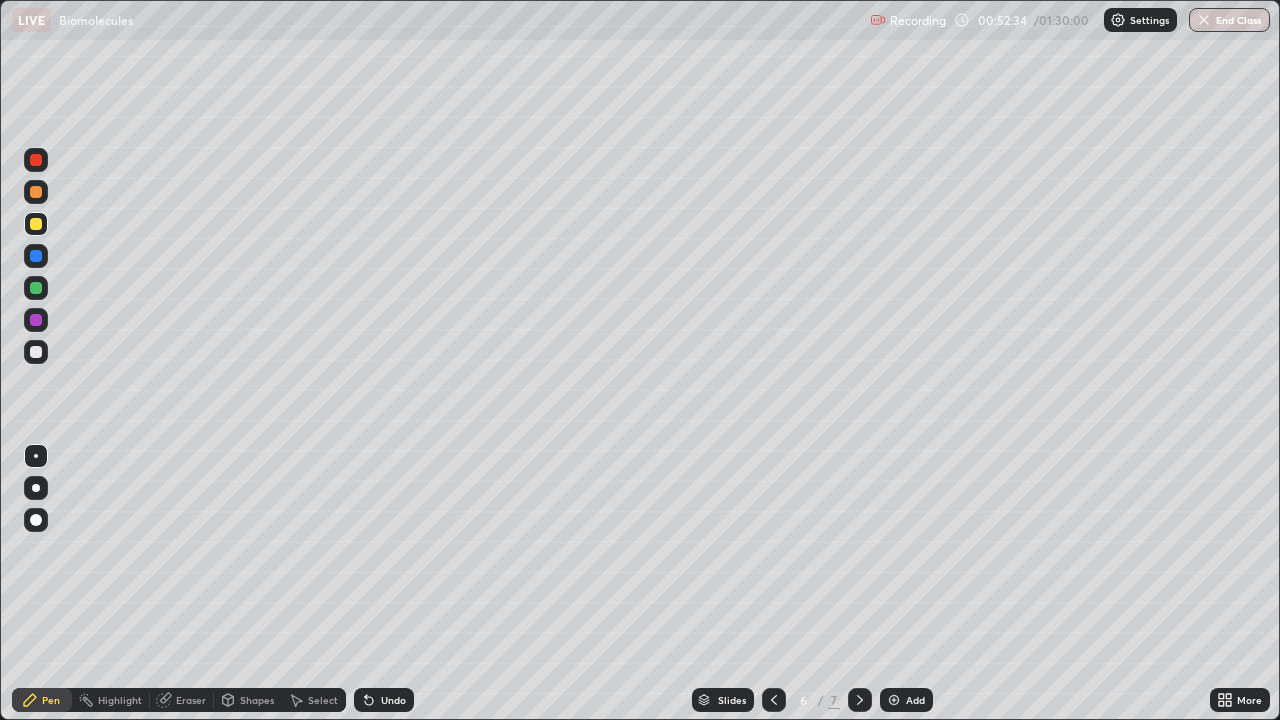 click on "Eraser" at bounding box center [182, 700] 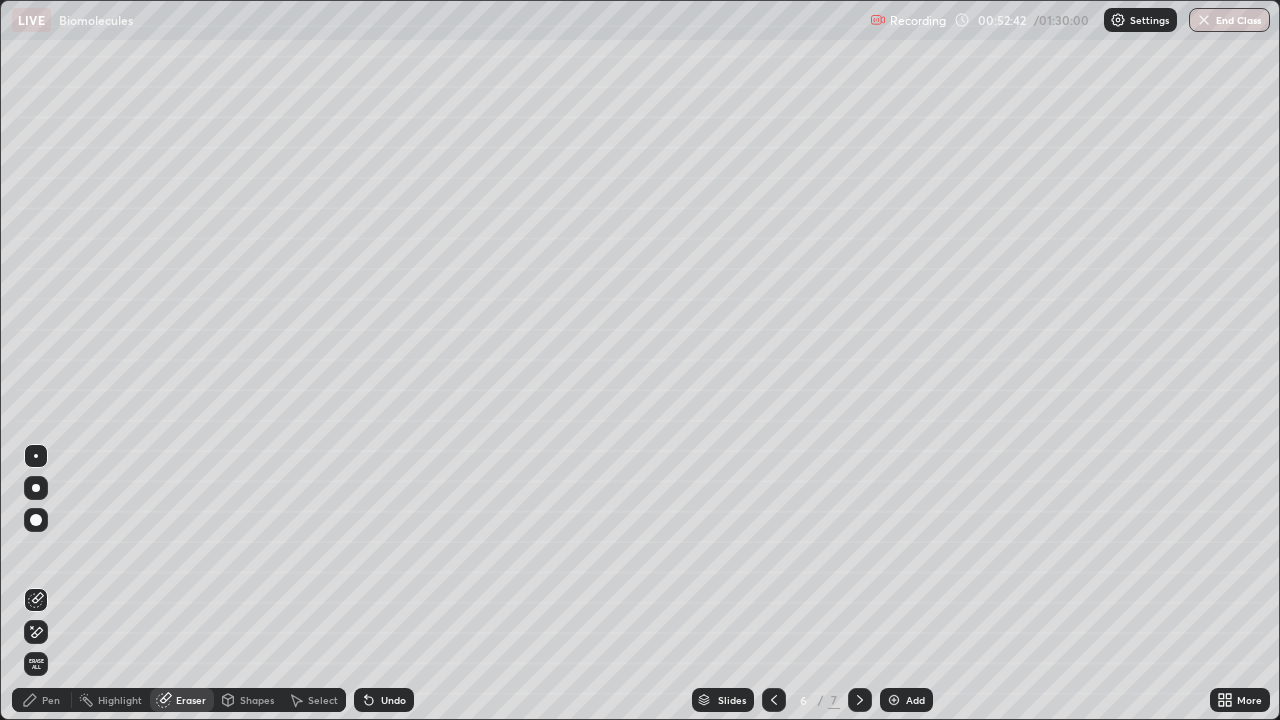 click on "Pen" at bounding box center [51, 700] 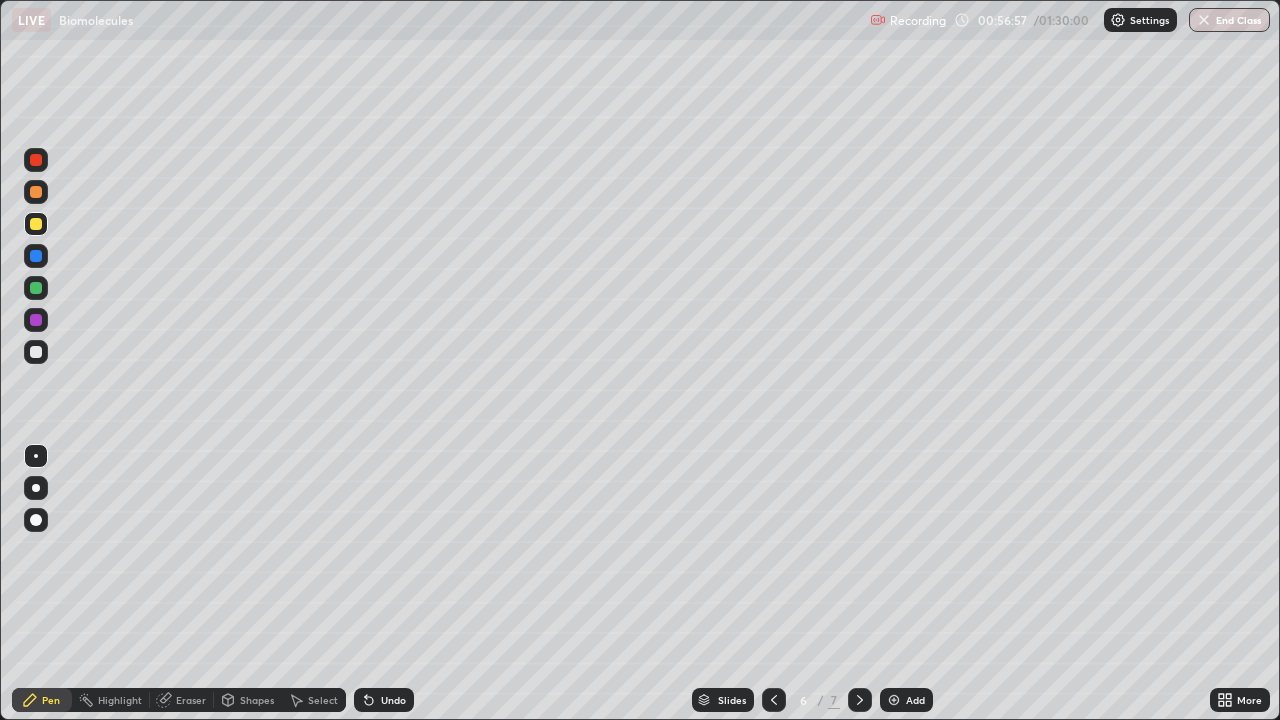 click 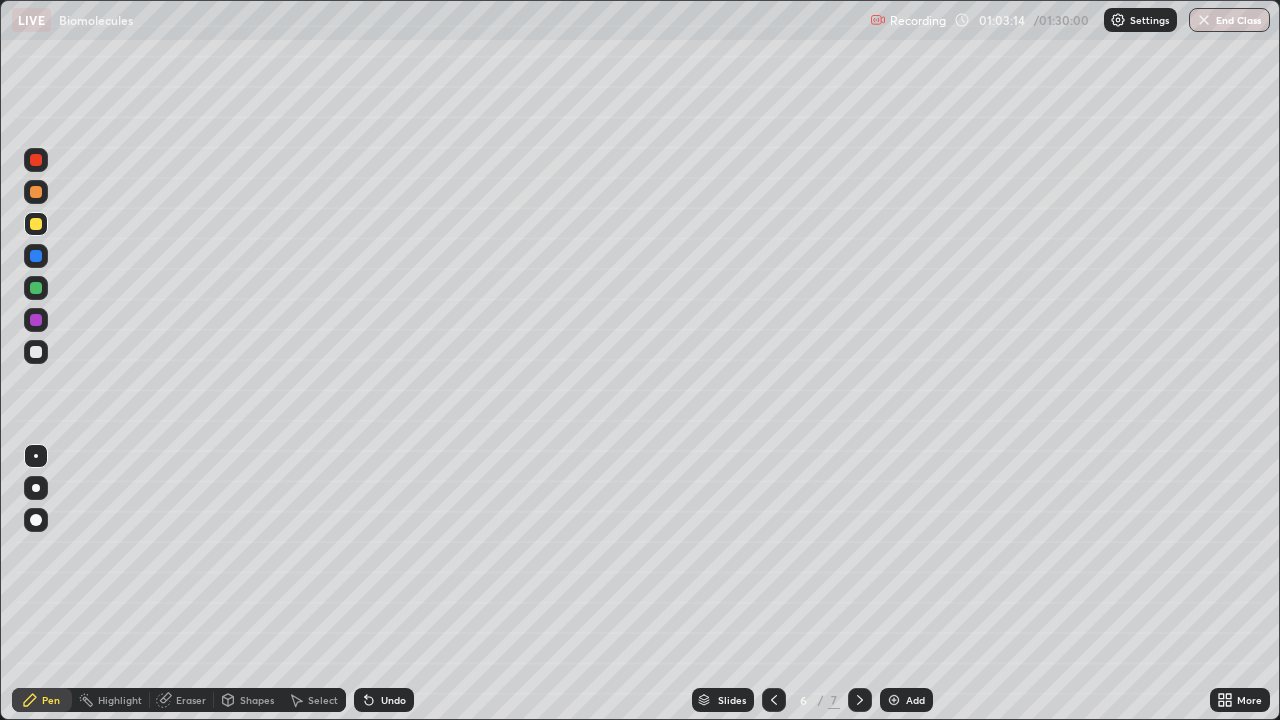 click at bounding box center [894, 700] 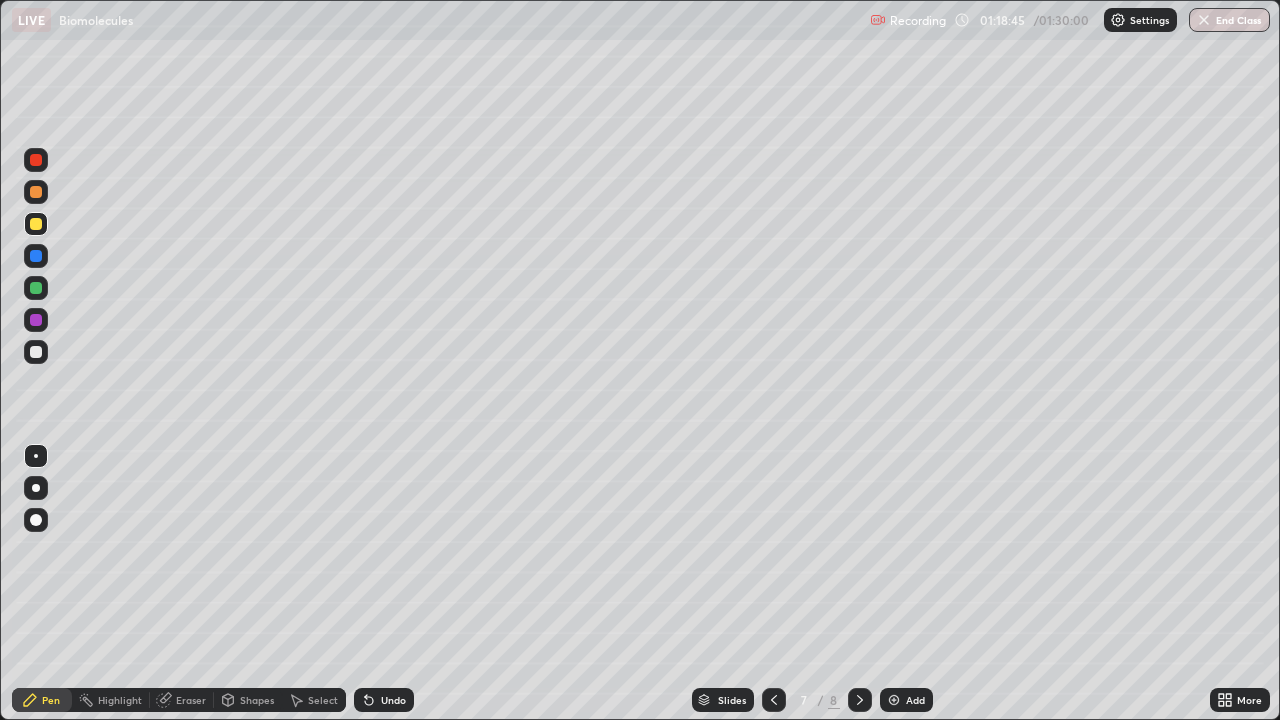 click 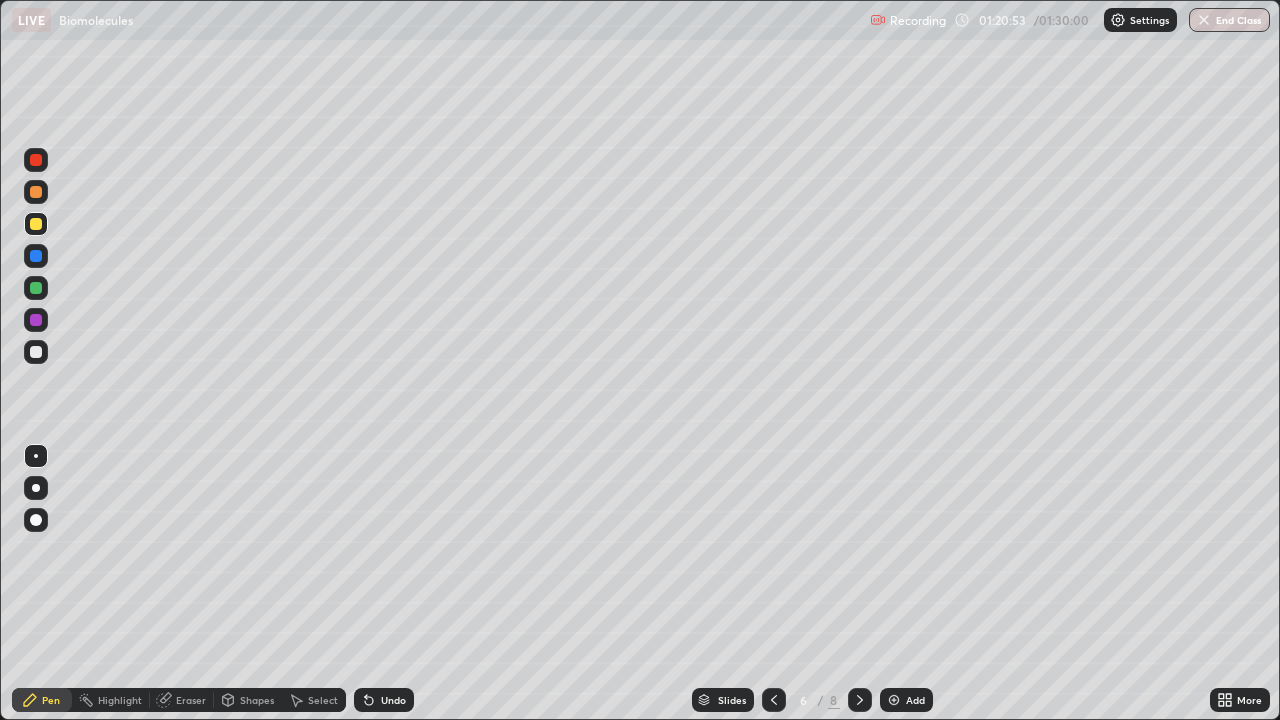 click on "End Class" at bounding box center [1229, 20] 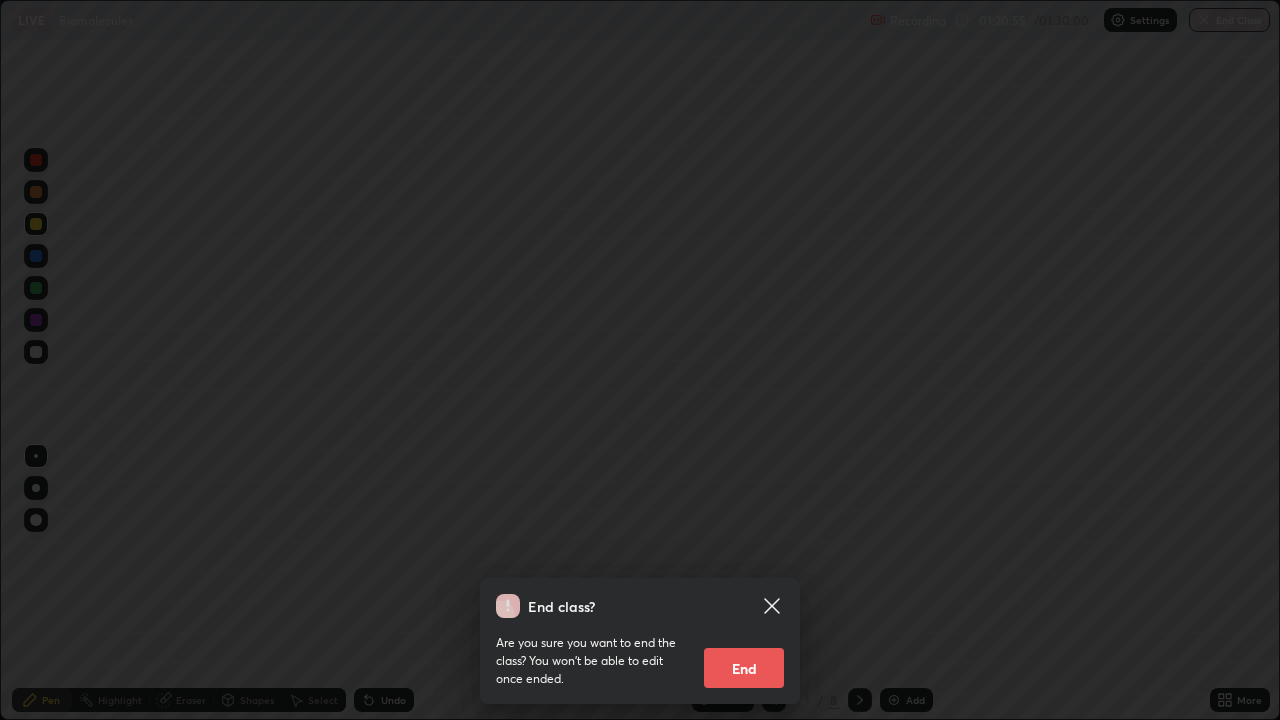click on "End" at bounding box center (744, 668) 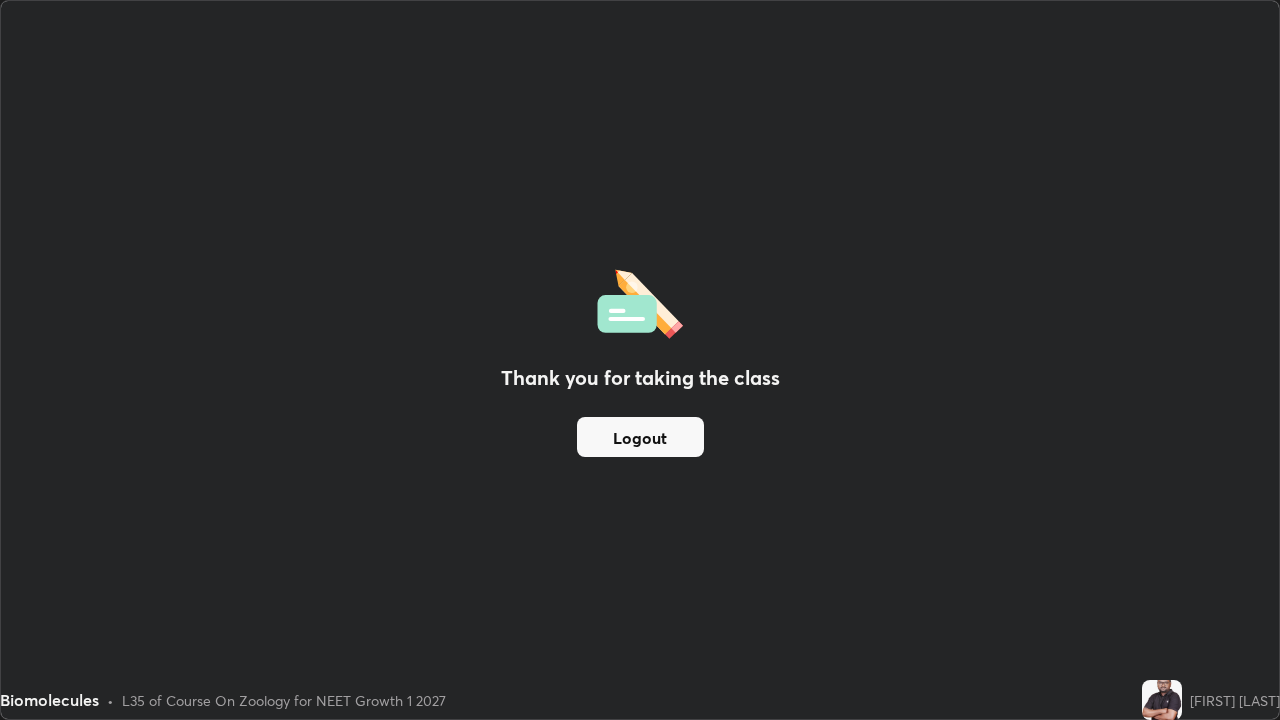 click on "Logout" at bounding box center (640, 437) 